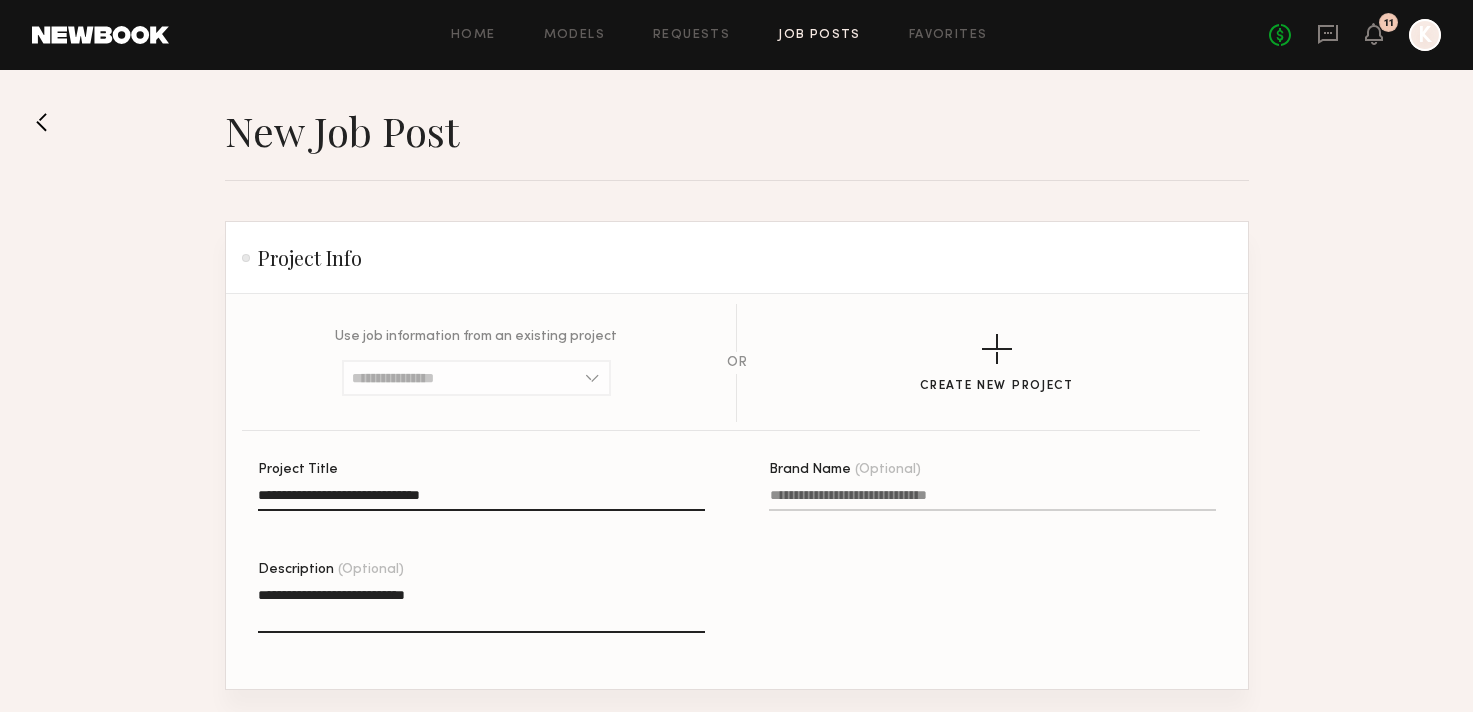 scroll, scrollTop: 136, scrollLeft: 0, axis: vertical 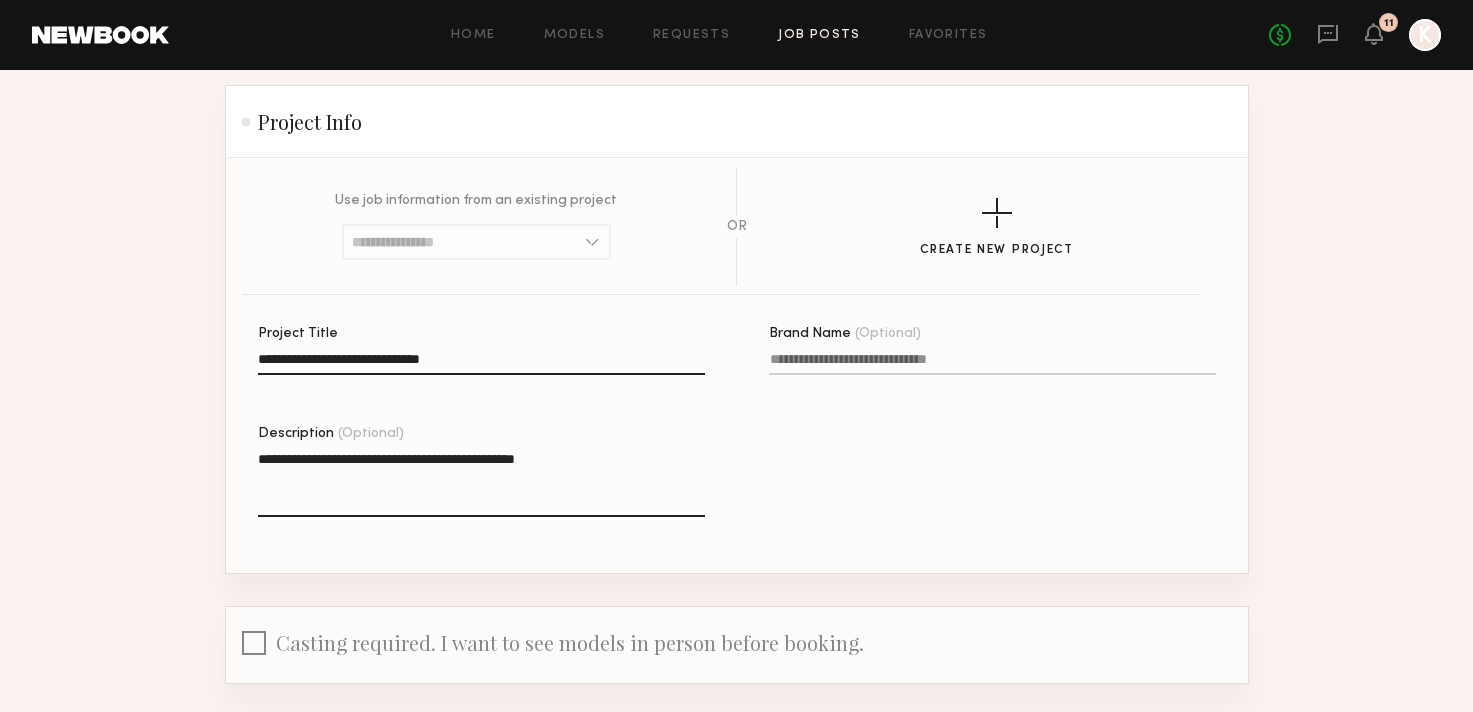 paste on "**********" 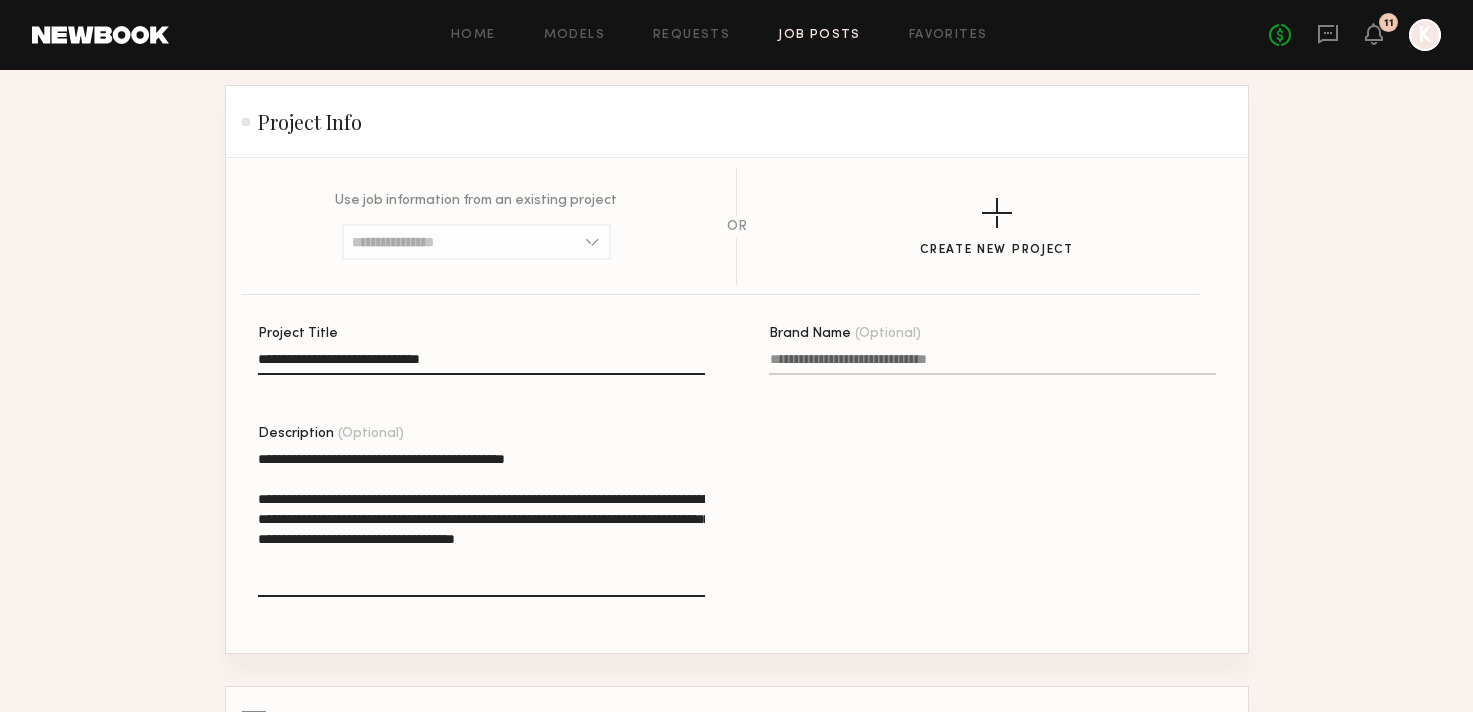 click on "**********" 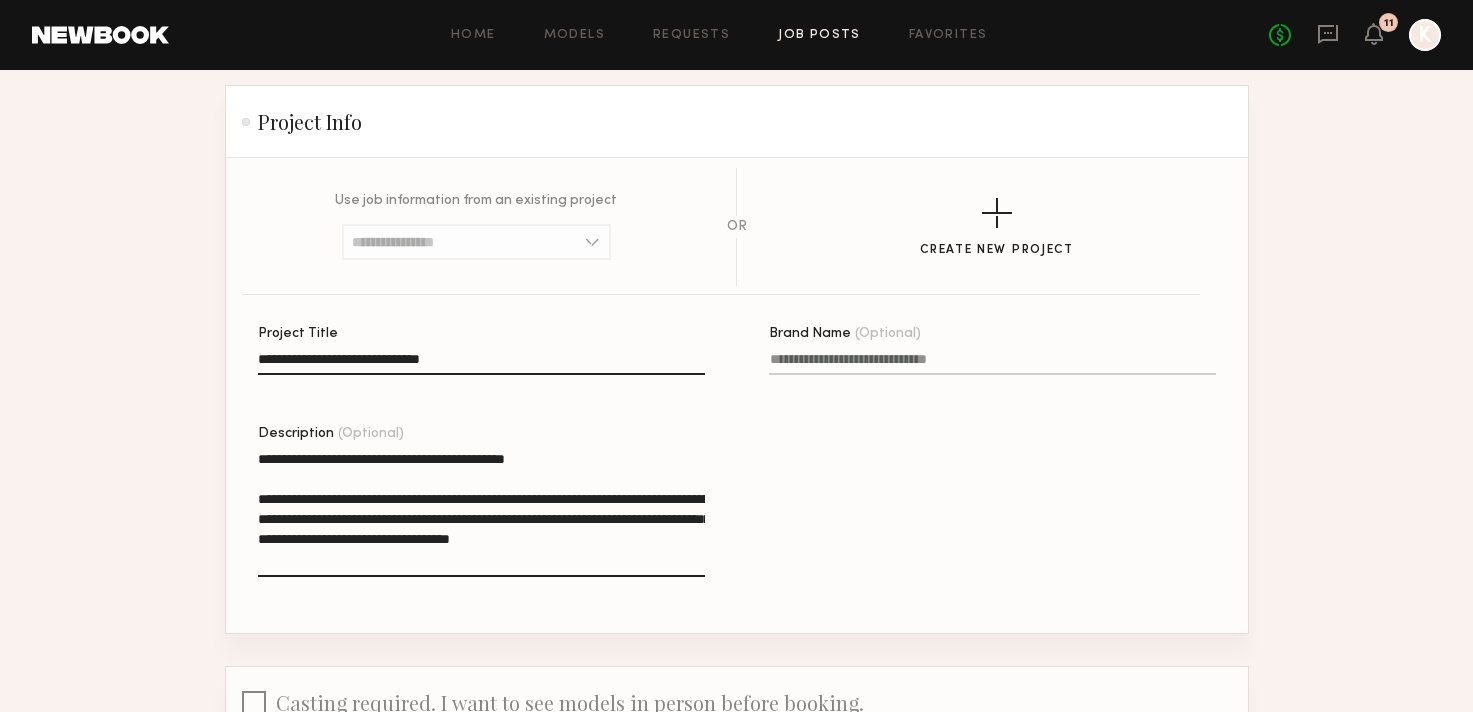 click on "**********" 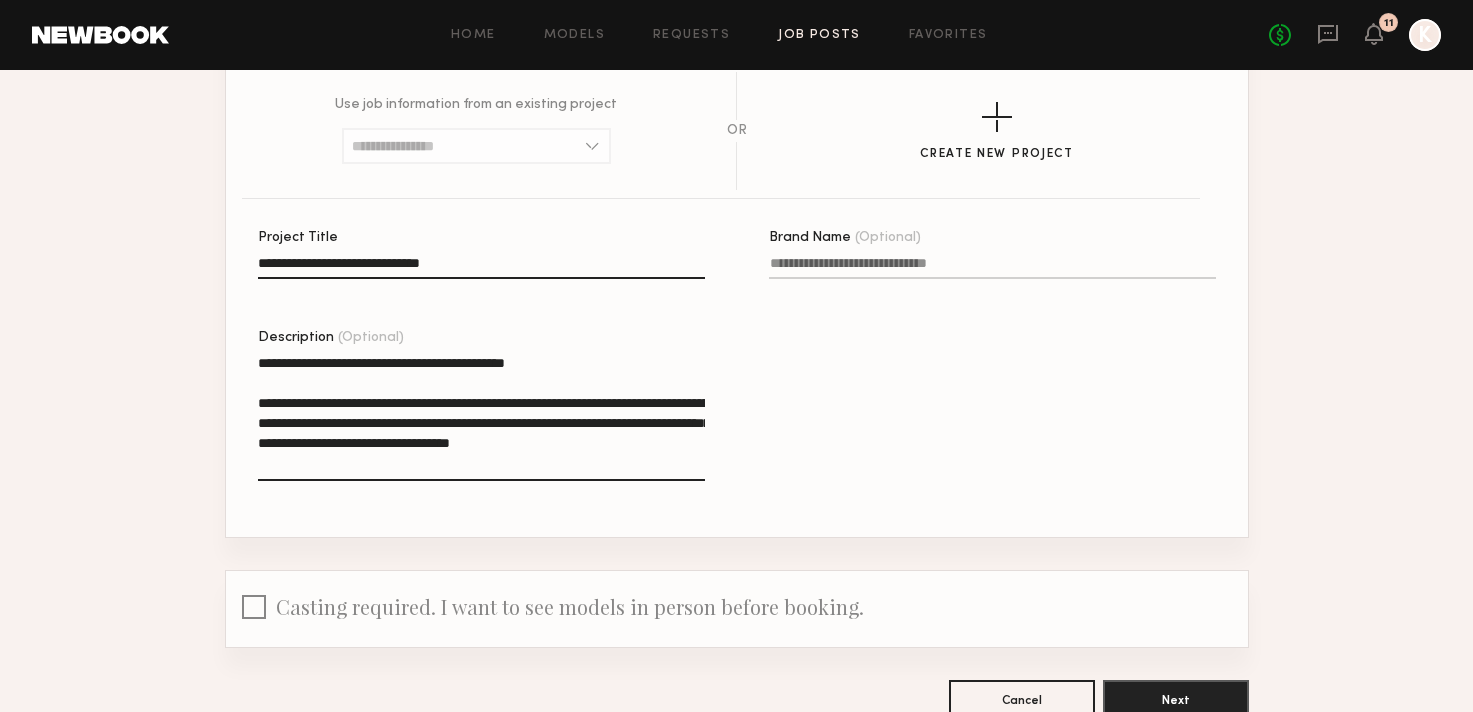 scroll, scrollTop: 300, scrollLeft: 0, axis: vertical 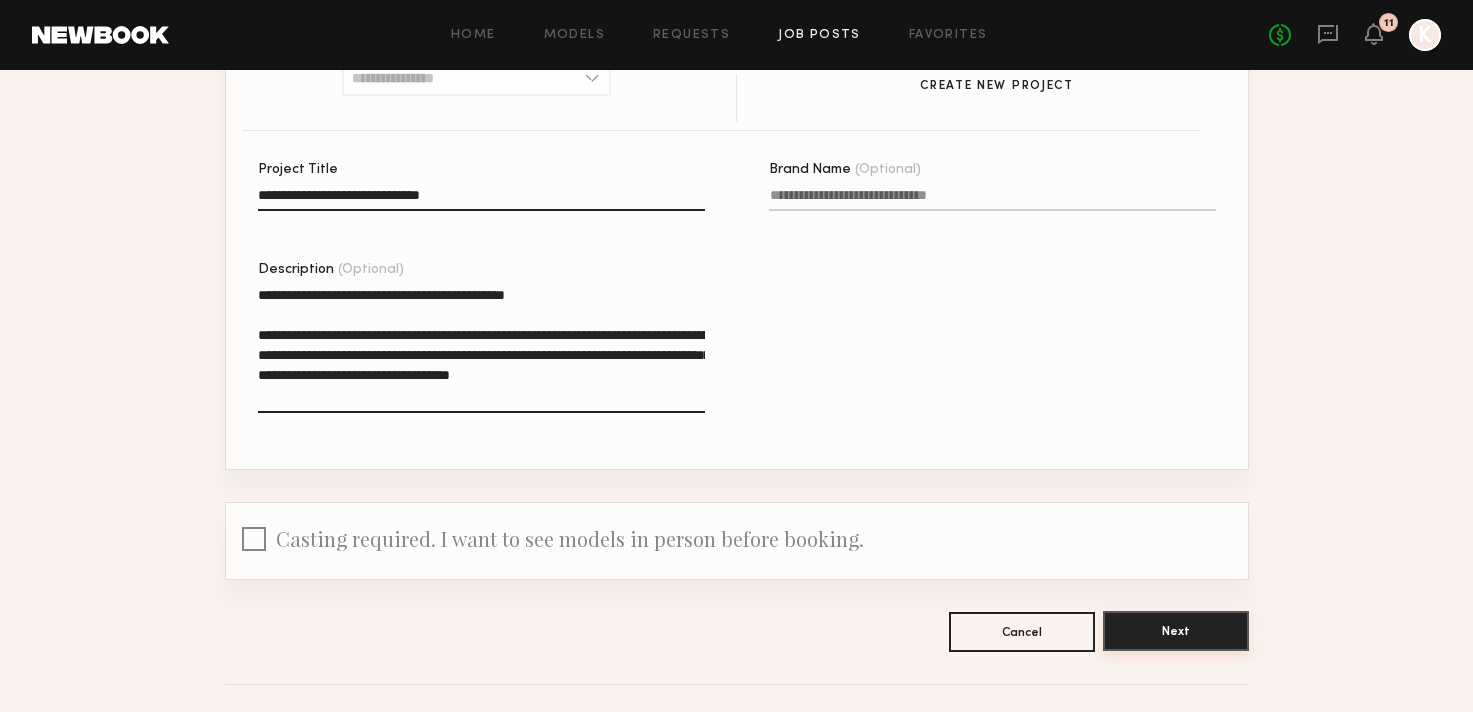 type on "**********" 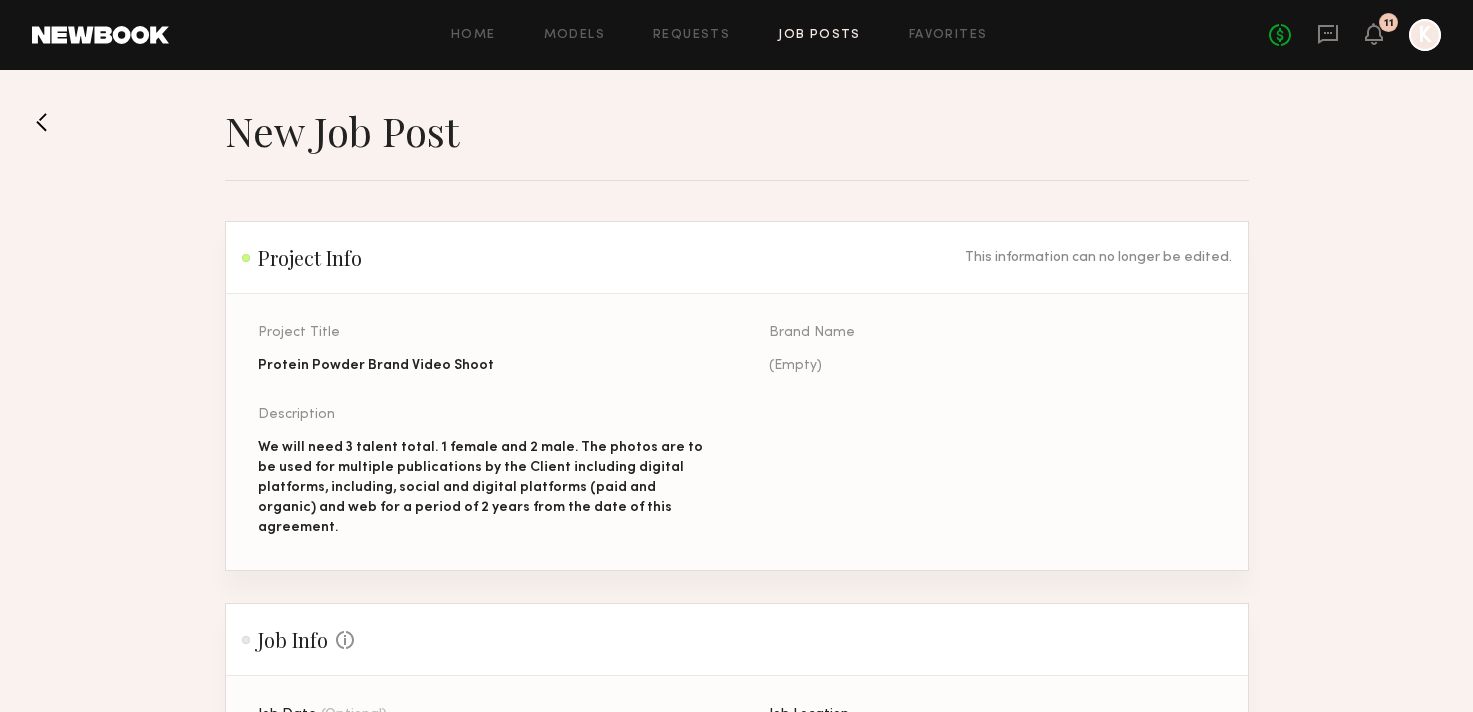 scroll, scrollTop: 182, scrollLeft: 0, axis: vertical 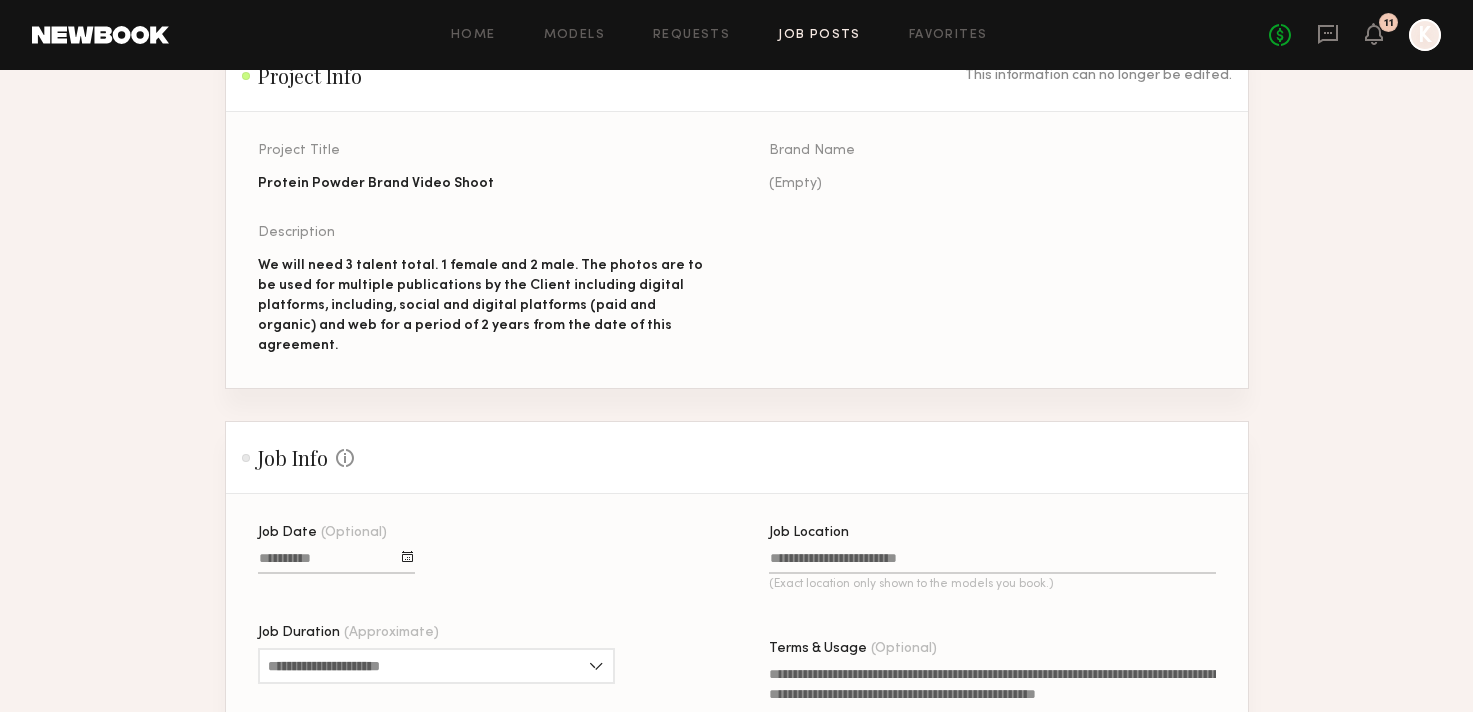 click 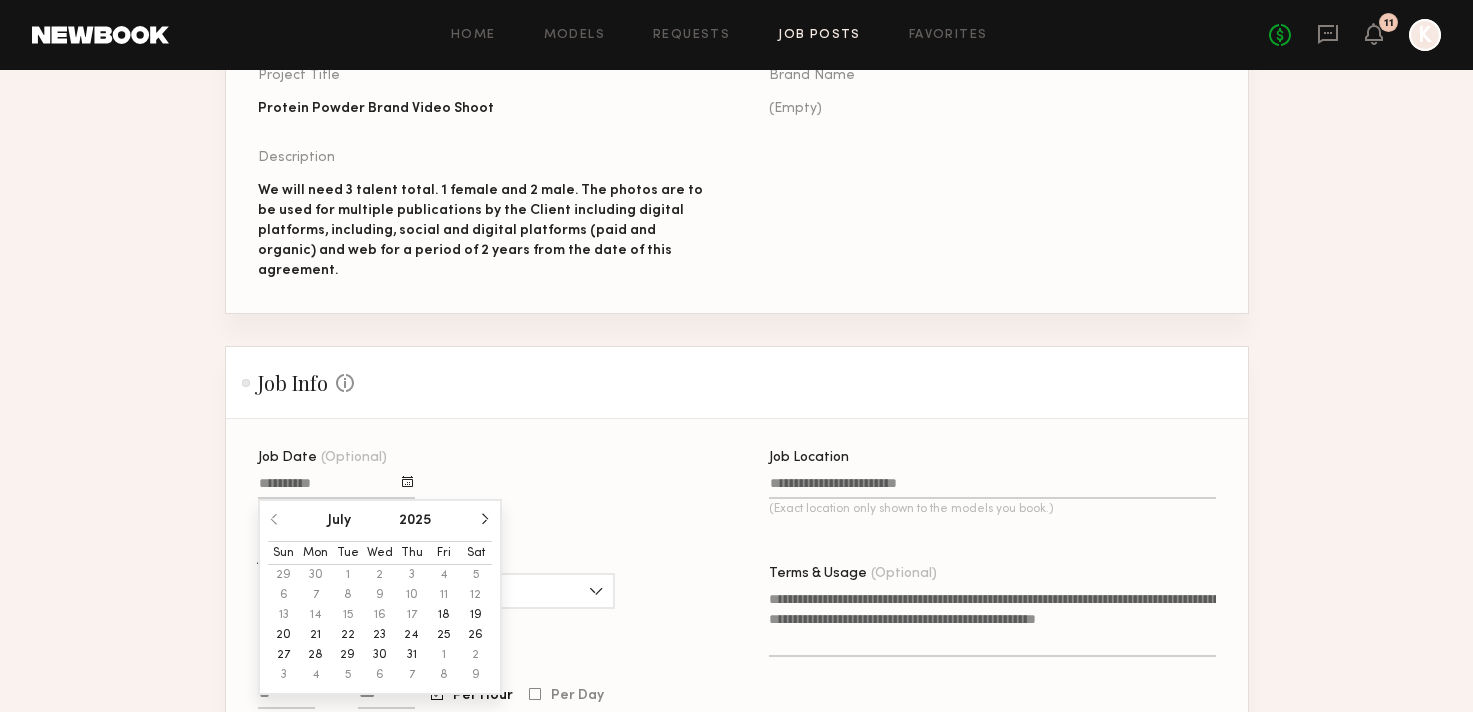 scroll, scrollTop: 334, scrollLeft: 0, axis: vertical 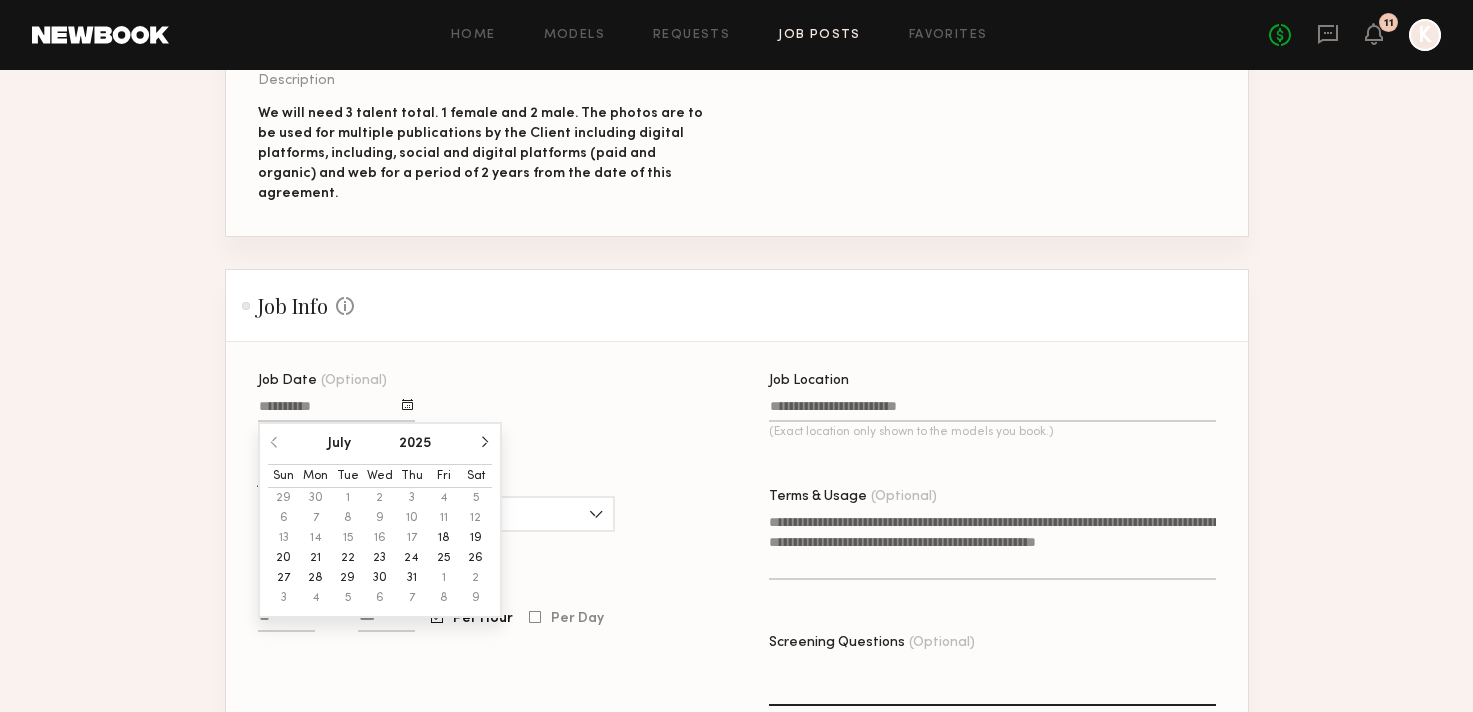 click on "29" 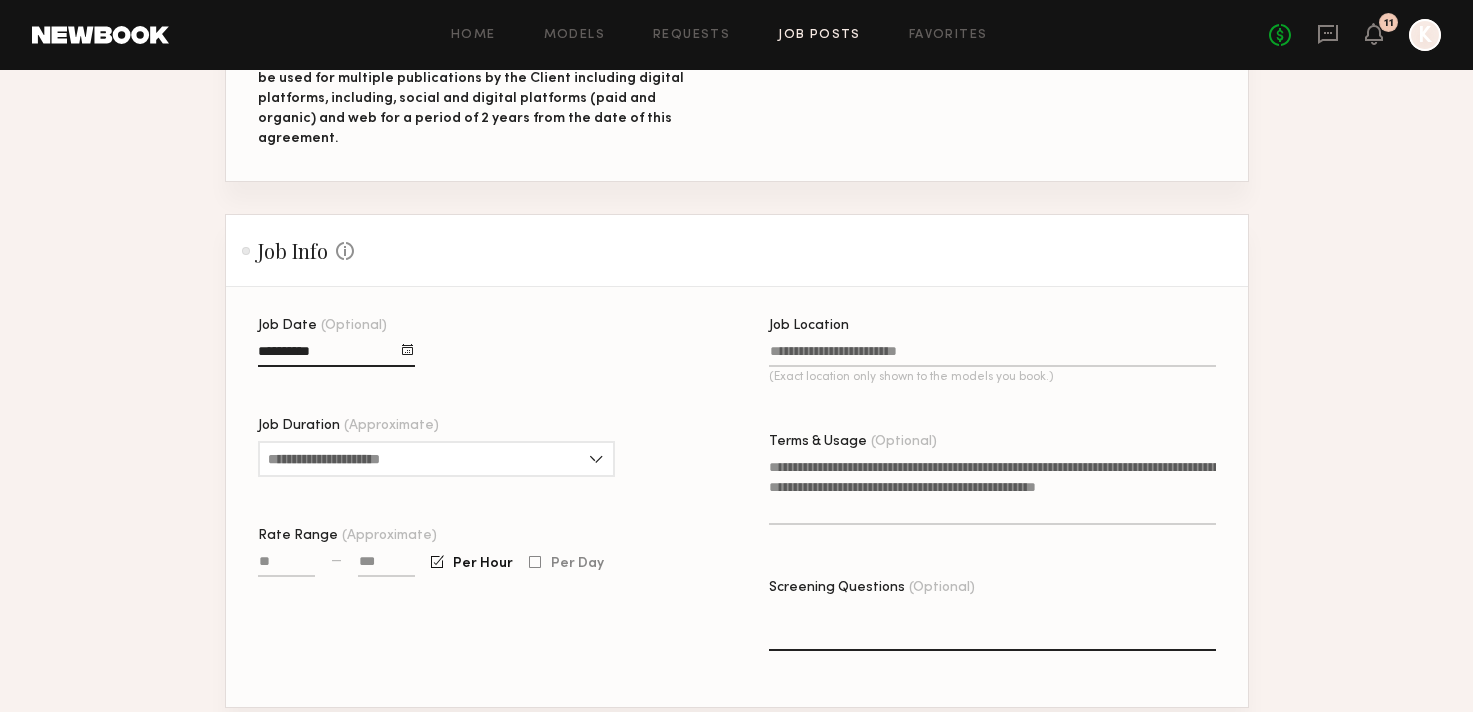 scroll, scrollTop: 449, scrollLeft: 0, axis: vertical 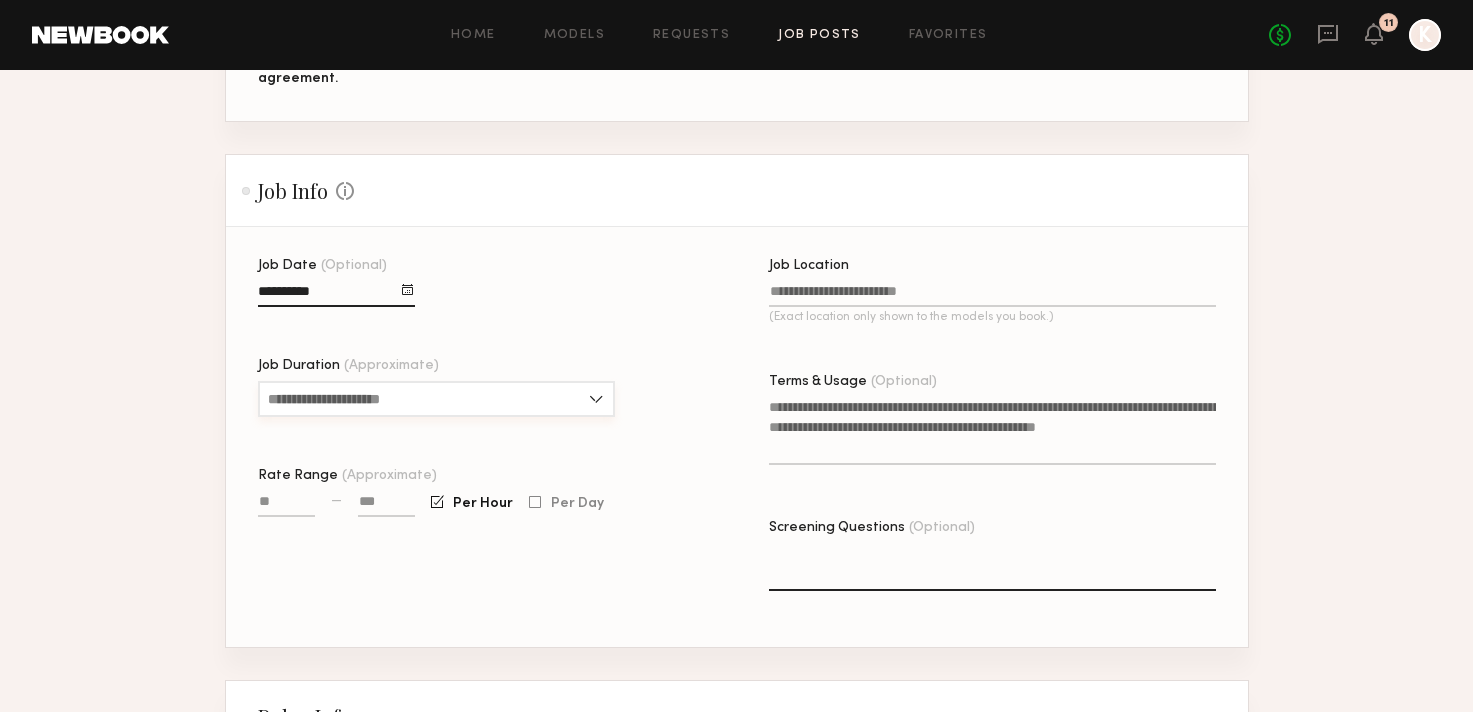 click on "Job Duration (Approximate)" at bounding box center [436, 399] 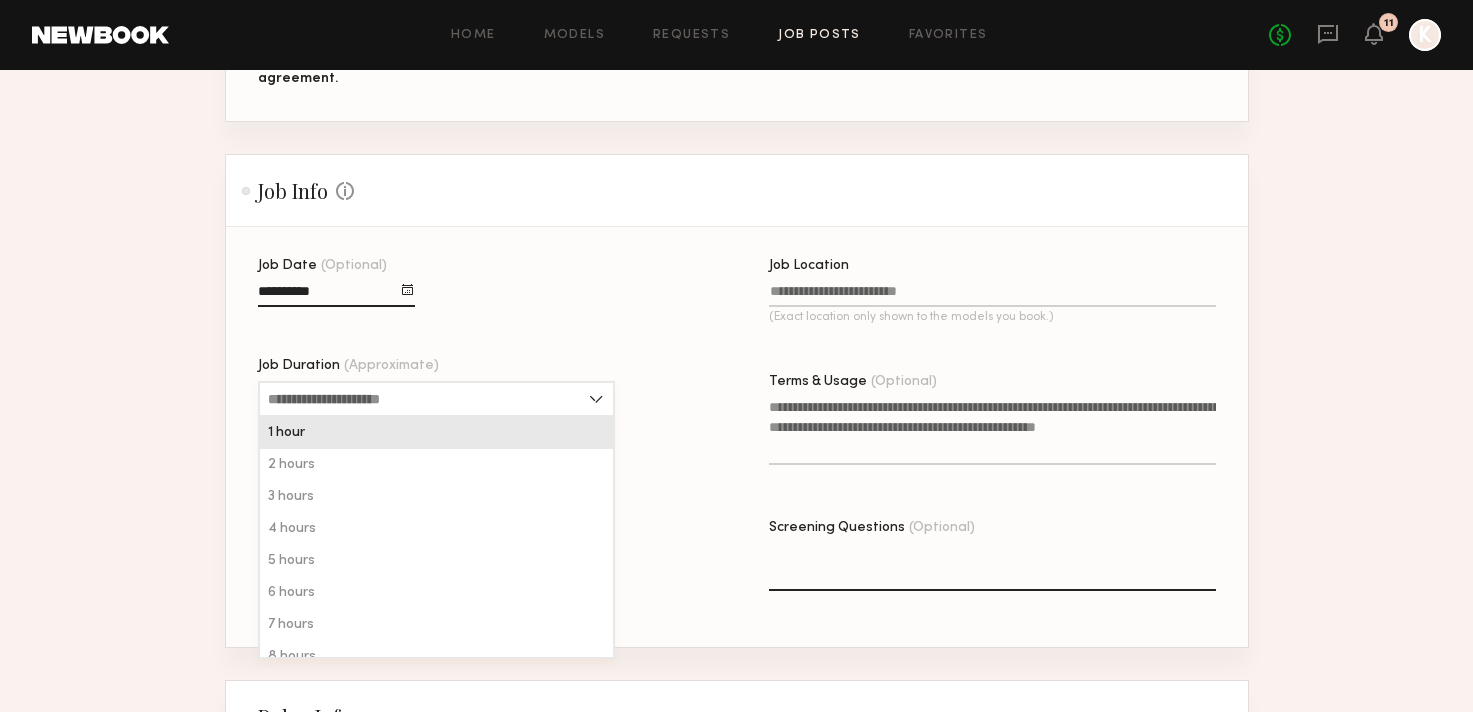 scroll, scrollTop: 518, scrollLeft: 0, axis: vertical 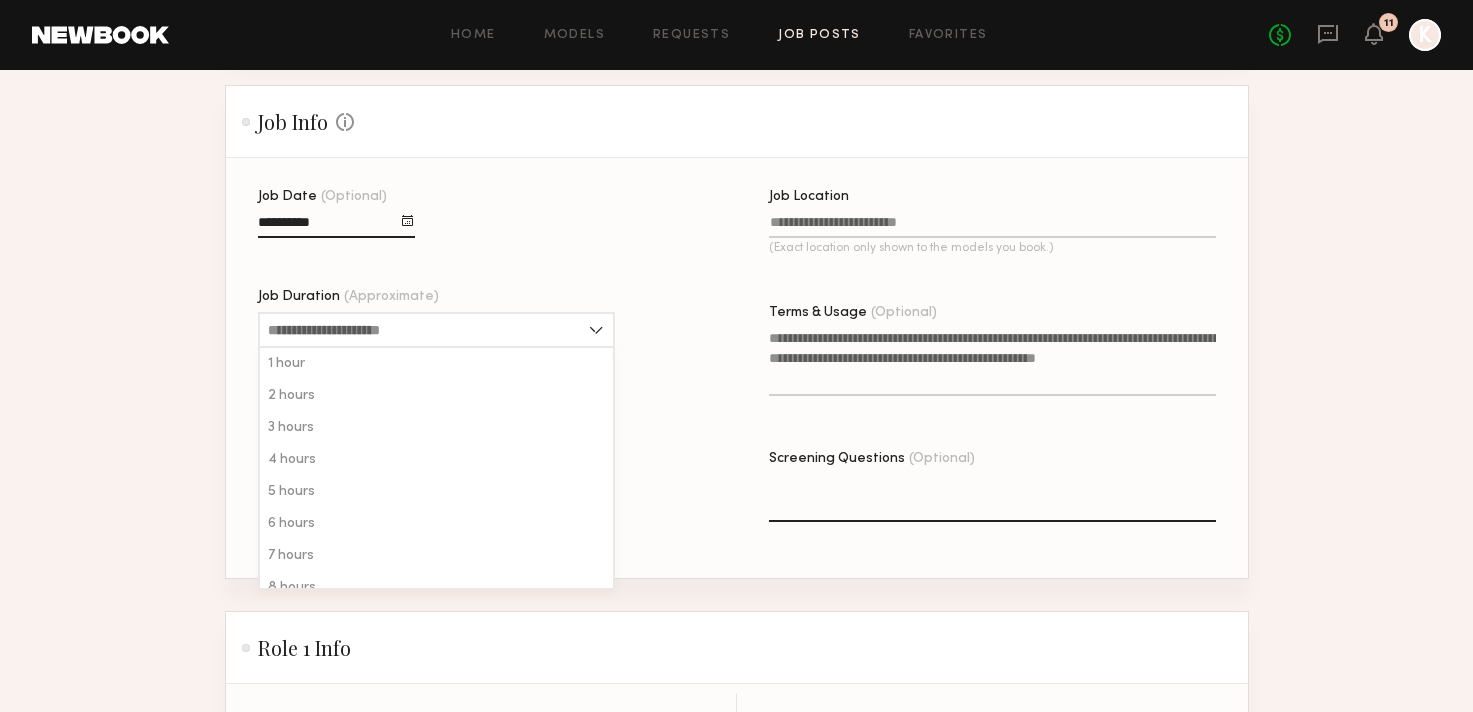click on "New Job Post Project Info This information can no longer be edited. Project Title Protein Powder Brand Video Shoot Brand Name (Empty) Description We will need 3 talent total. 1 female and 2 male.
The photos are to be used for multiple publications by the Client including digital platforms, including, social and digital platforms (paid and organic) and web for a period of 2 years from the date of this agreement. Job Info Some Job info is optional, but the more you provide, the fewer questions models will have and the stronger your applicant pool will be. Job Date (Optional) Job Duration (Approximate) 1 hour 2 hours 3 hours 4 hours 5 hours 6 hours 7 hours 8 hours 8+ hours Rate Range (Approximate) — Per Hour Per Day Job Location (Exact location only shown to the models you book.) Terms & Usage (Optional) Screening Questions (Optional) Role 1 Info Use a past role Male, [AGE_RANGE], All ethnicities Male, [AGE_RANGE], All ethnicities Female, [AGE_RANGE], All ethnicities Female, [AGE_RANGE], All ethnicities OR Back" 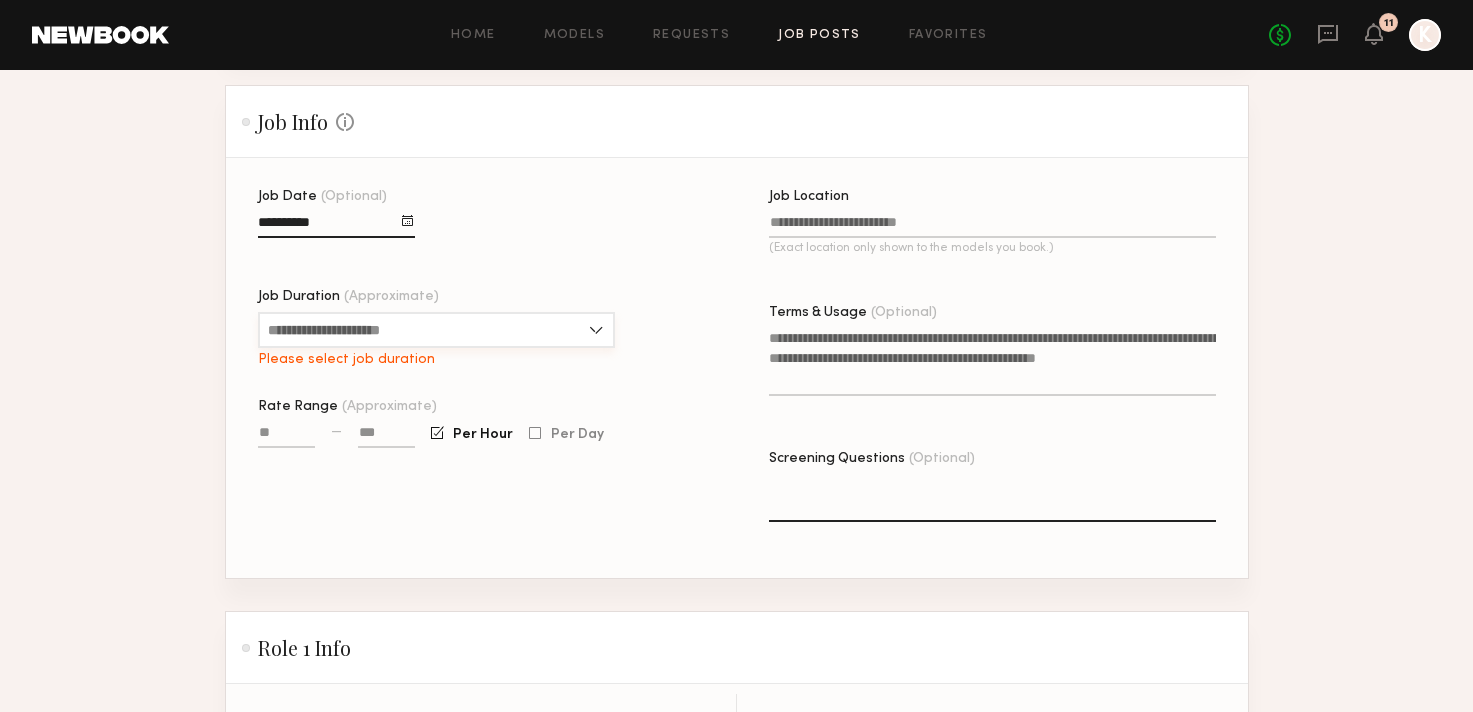click on "Job Duration (Approximate)" at bounding box center [436, 330] 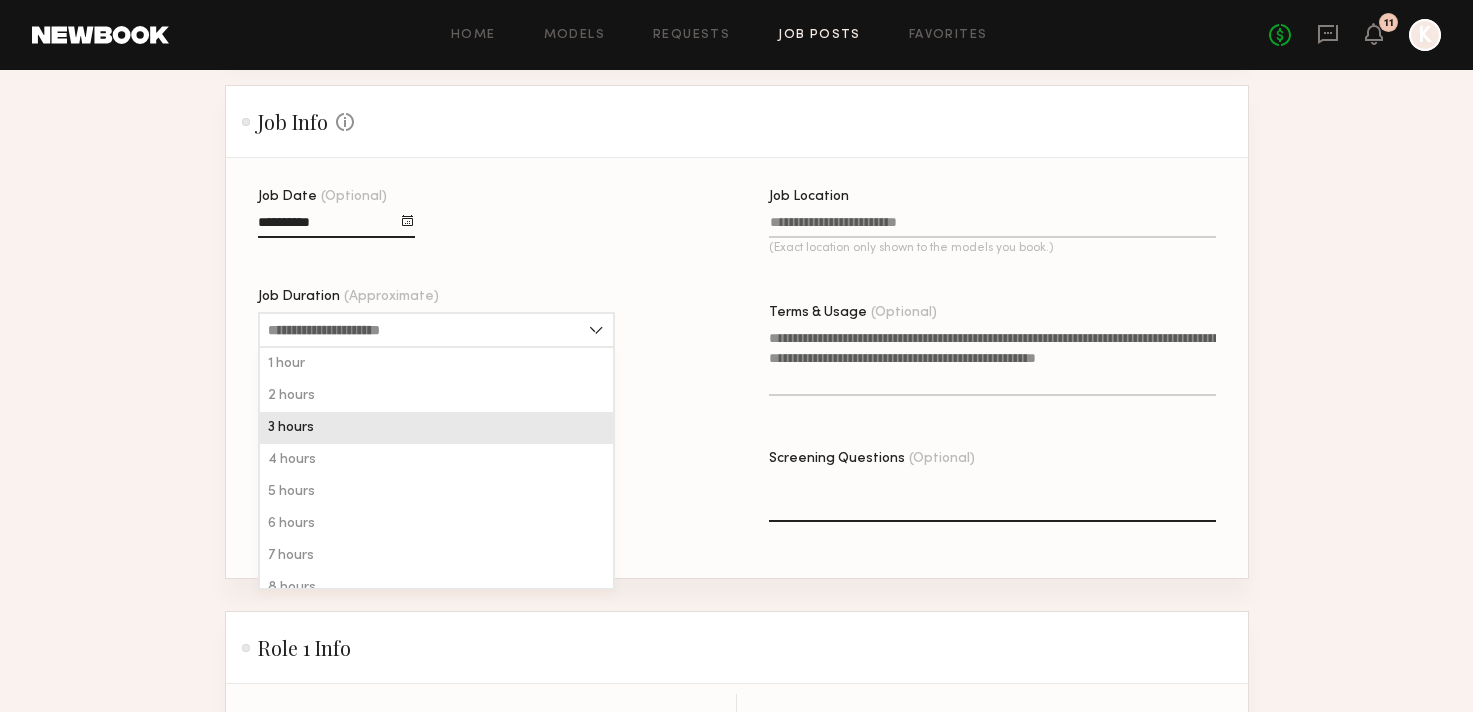 click on "3 hours" 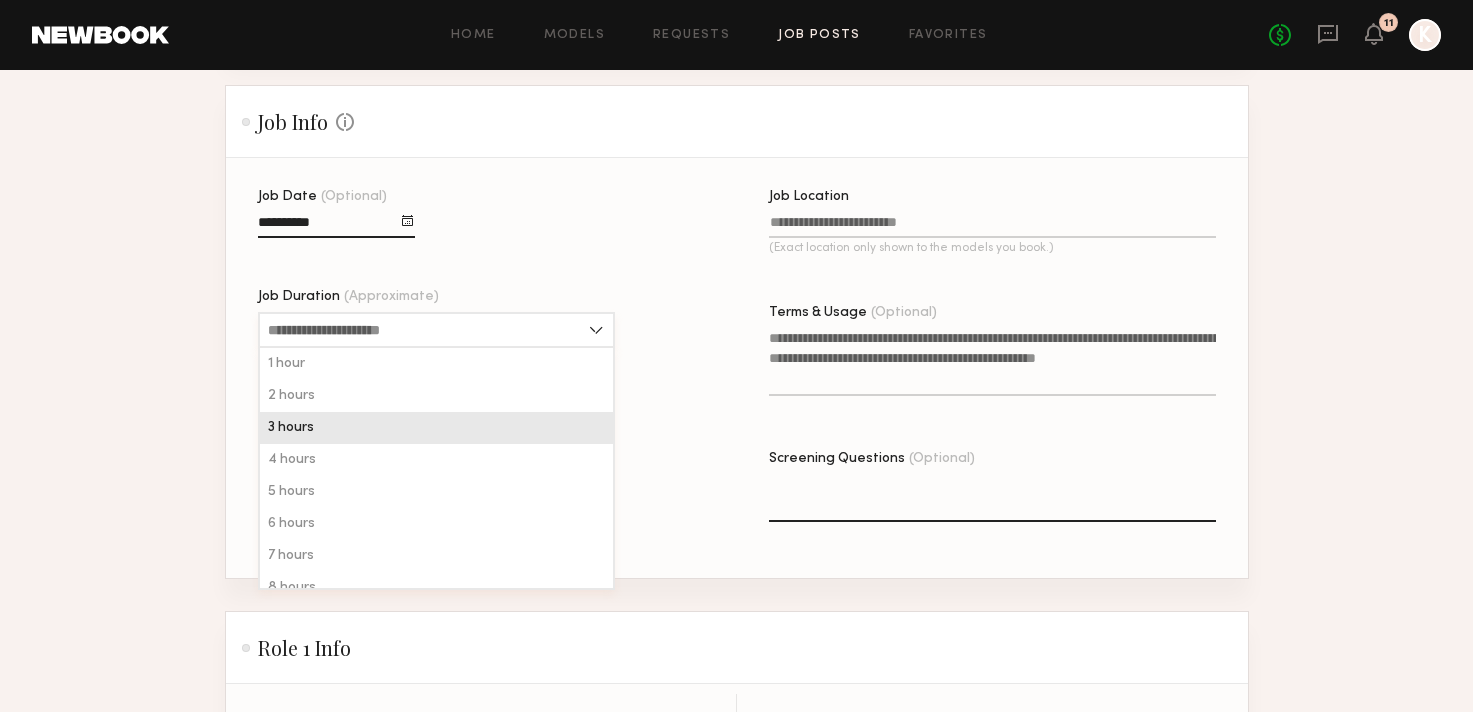 type on "*******" 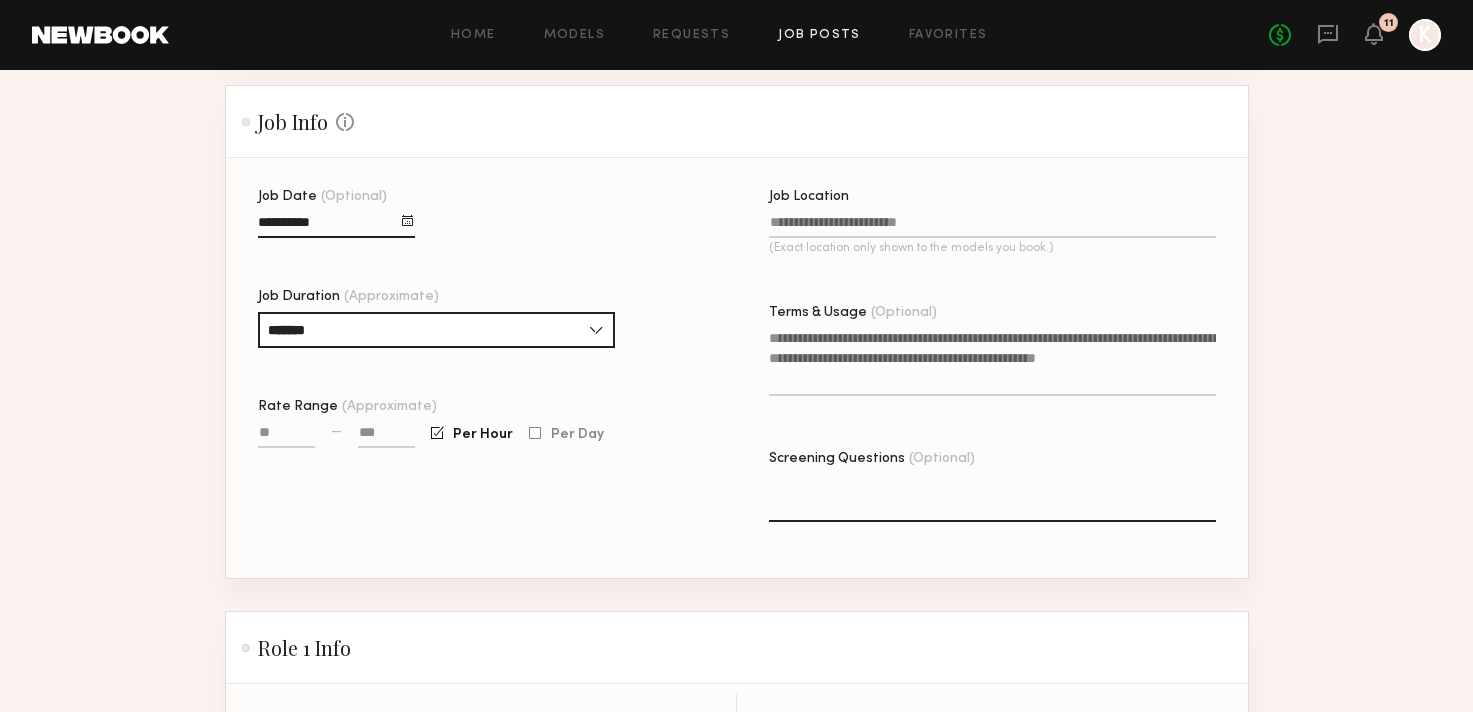 click on "Rate Range (Approximate)" at bounding box center (286, 436) 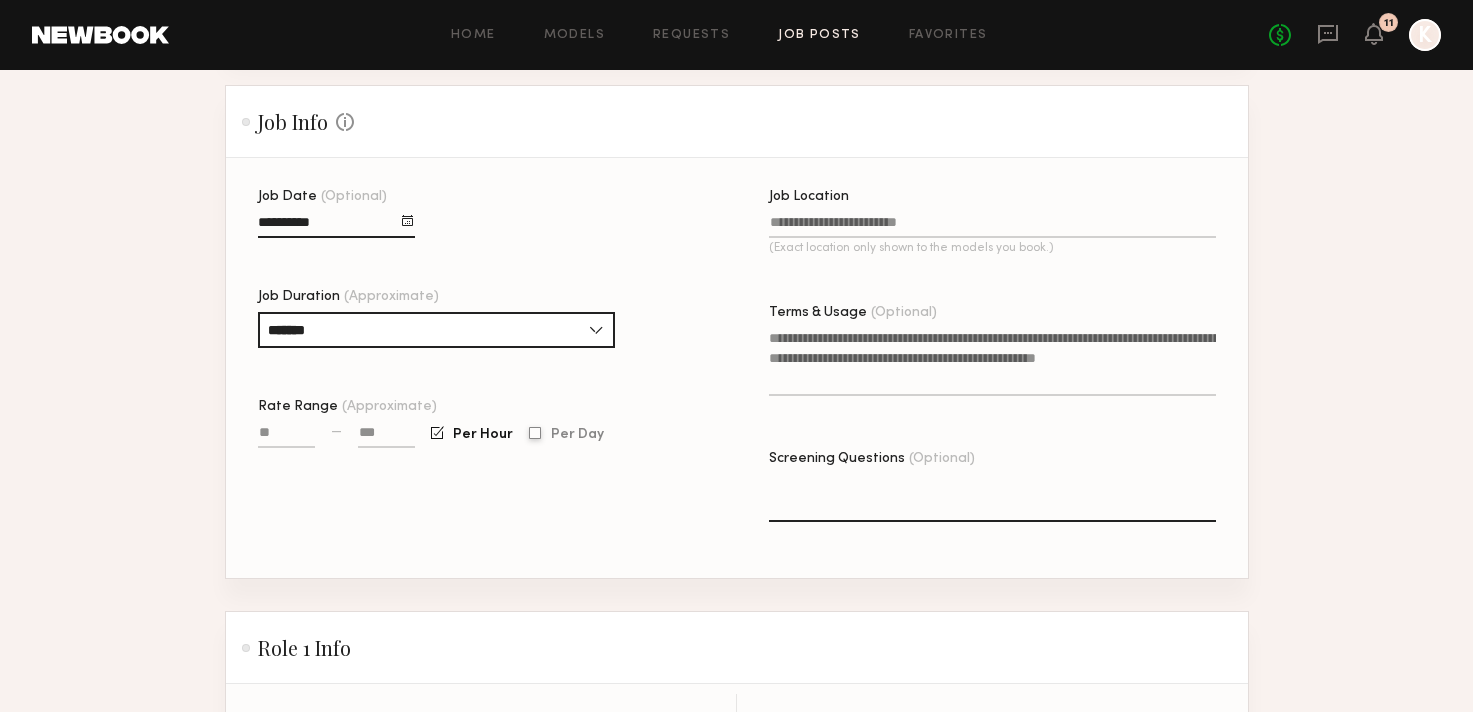 click 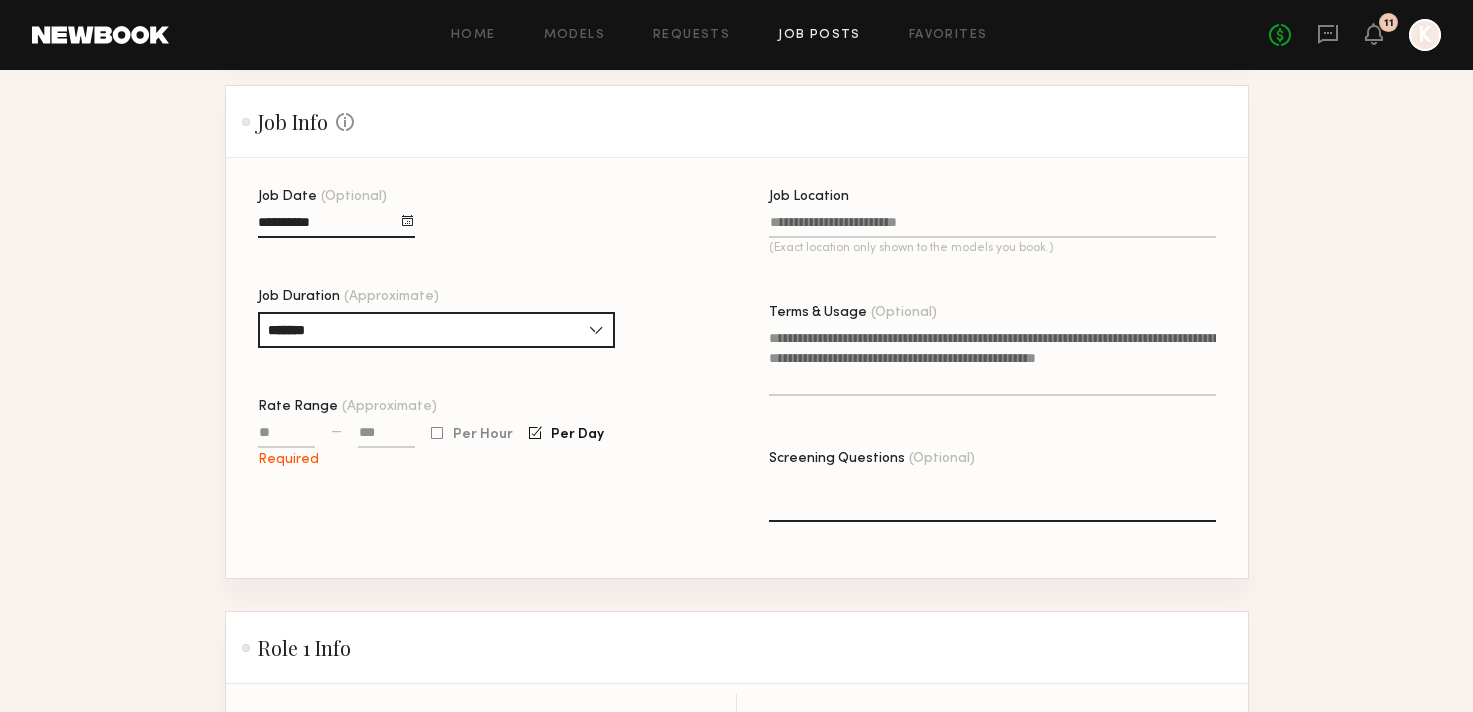 click on "Rate Range (Approximate)" at bounding box center (286, 436) 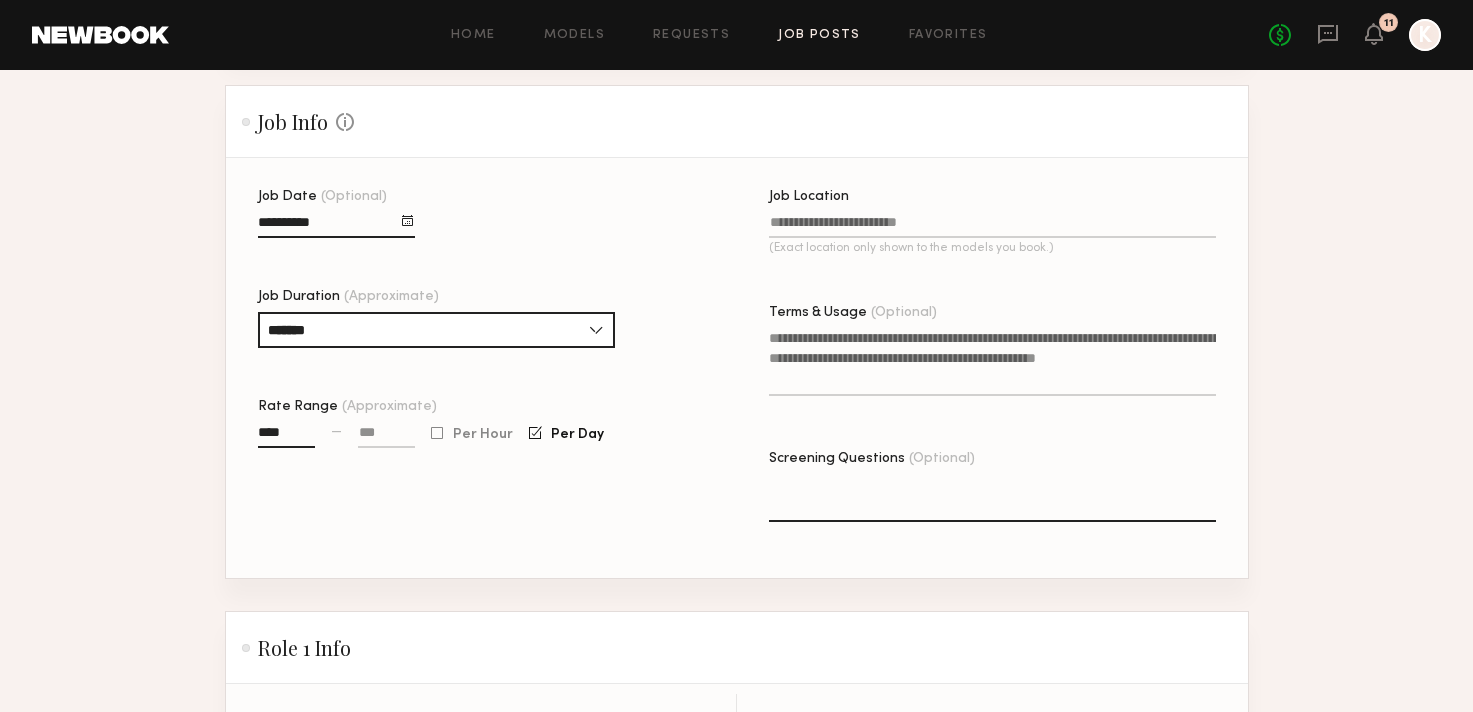 type on "****" 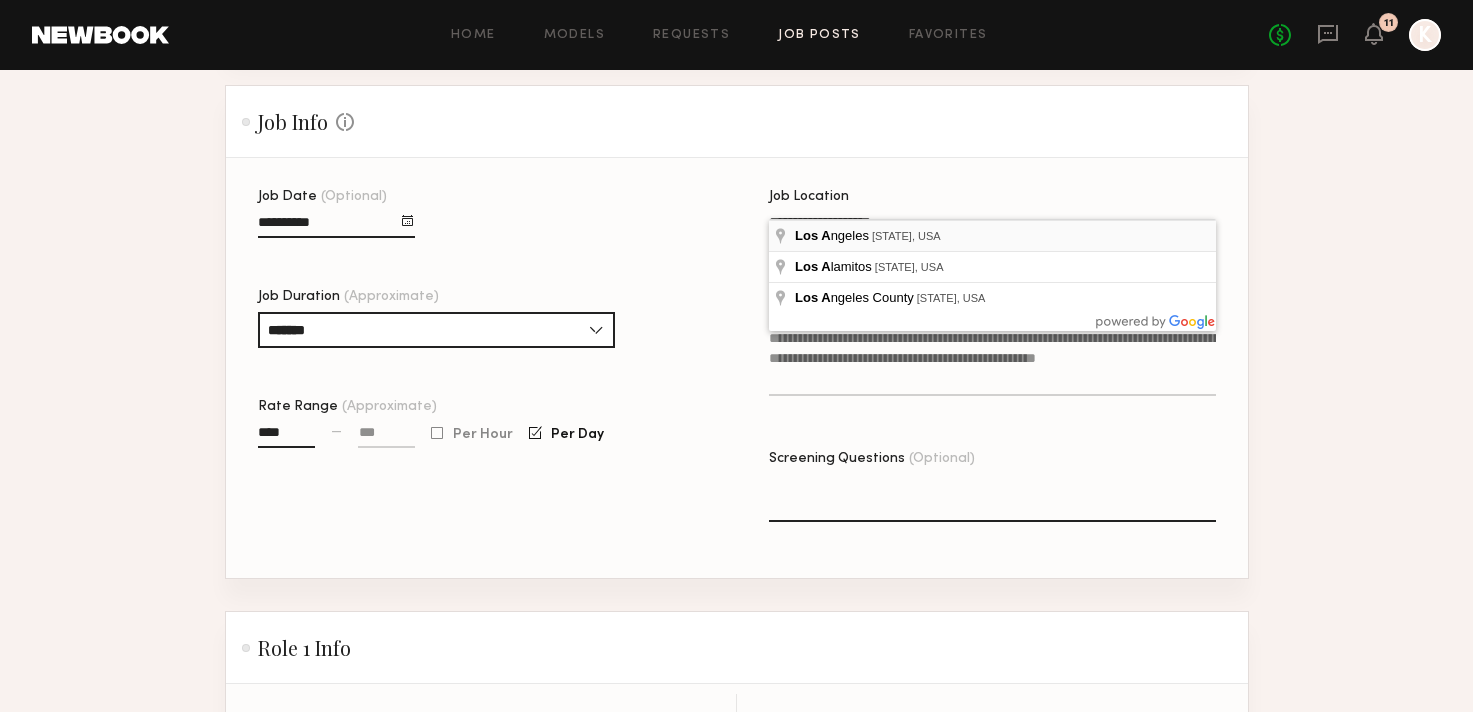 type on "**********" 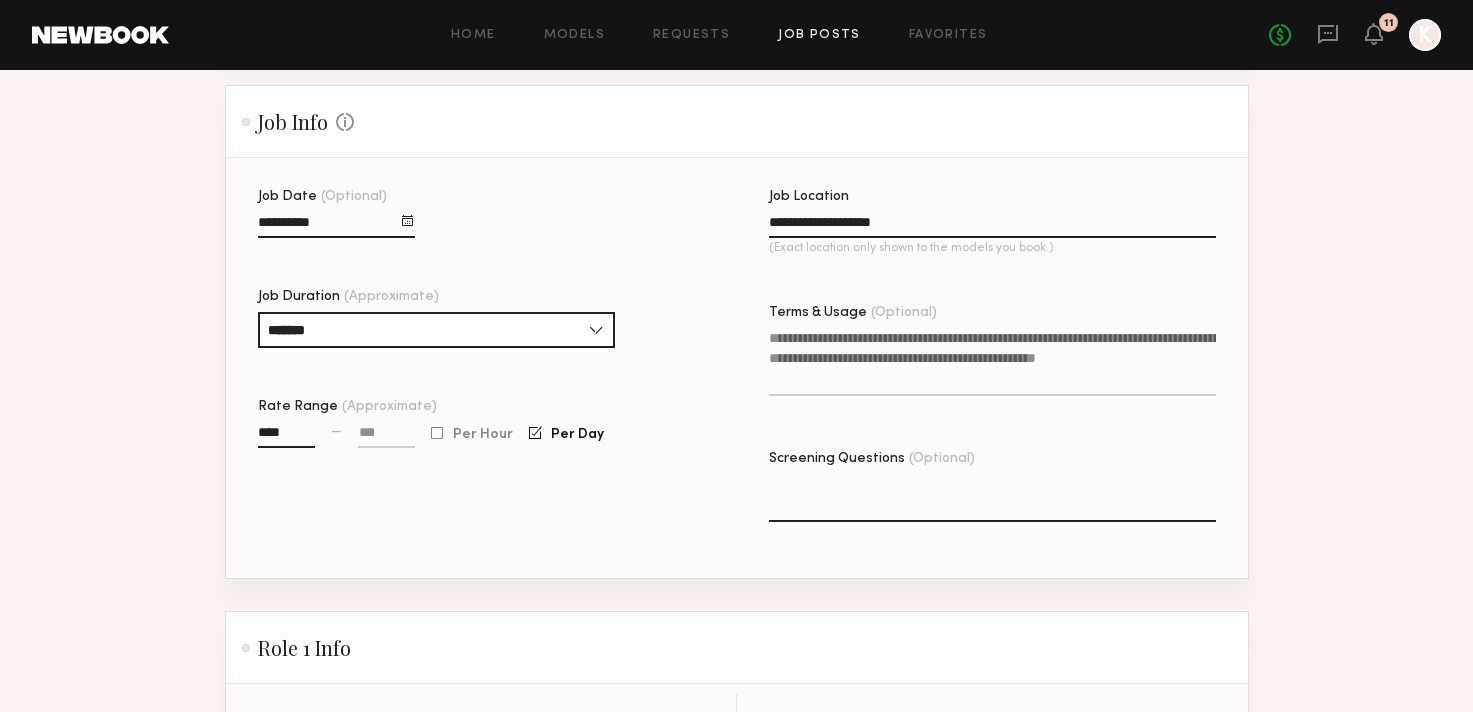 click on "Terms & Usage (Optional)" 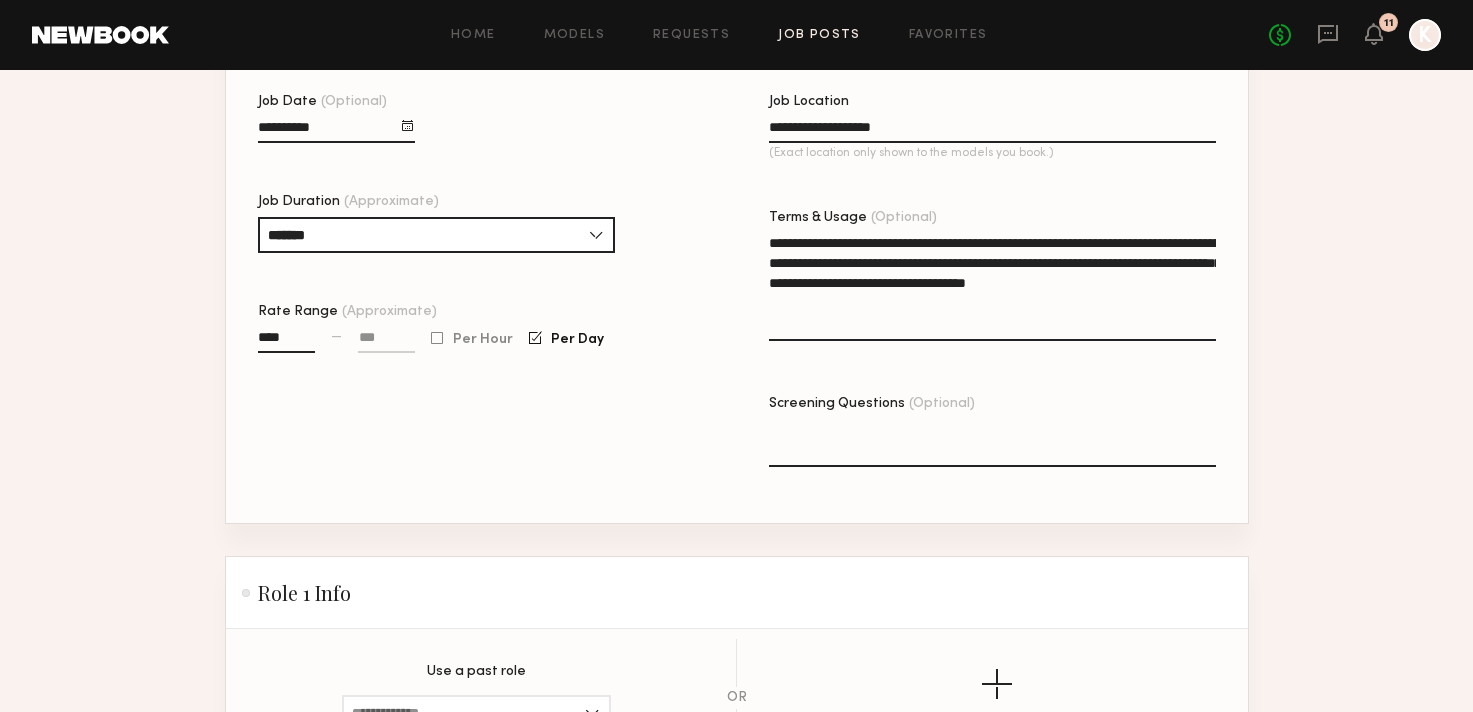 scroll, scrollTop: 675, scrollLeft: 0, axis: vertical 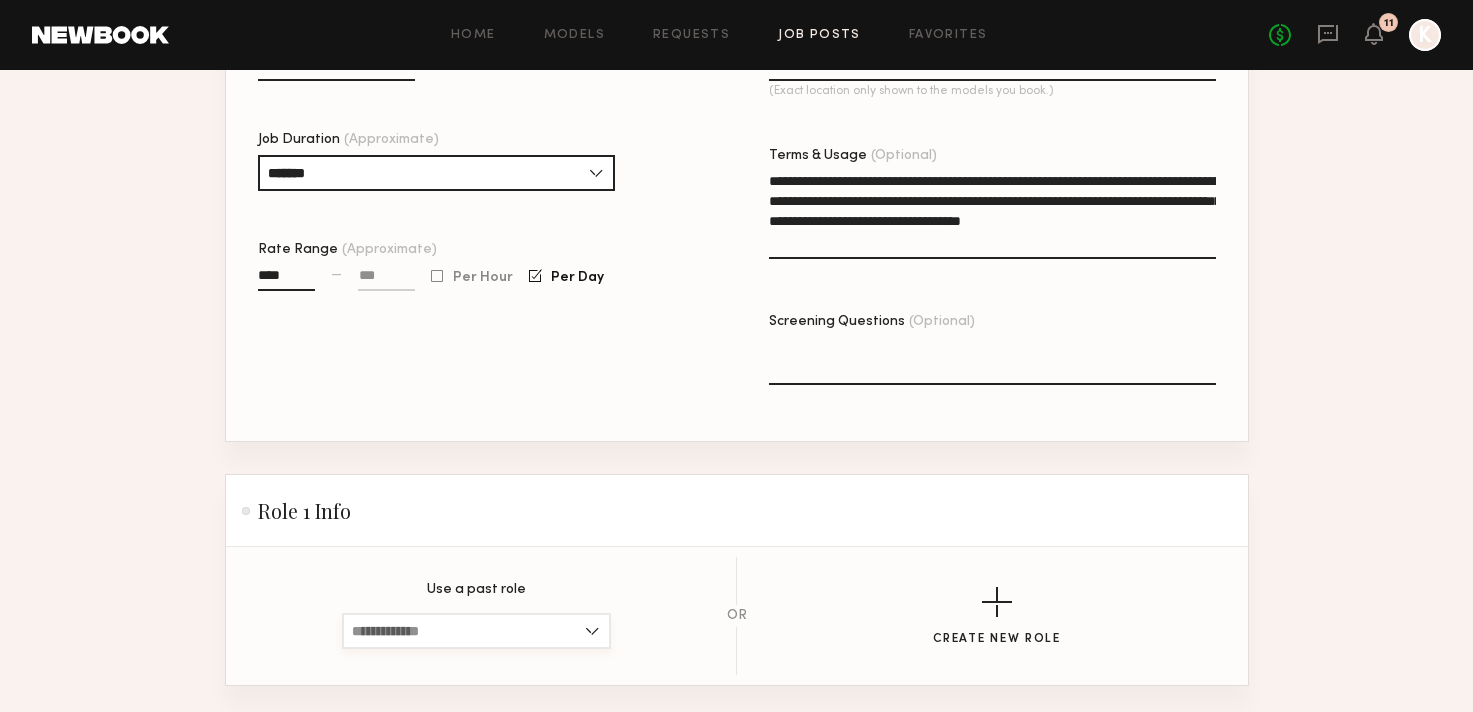 type on "**********" 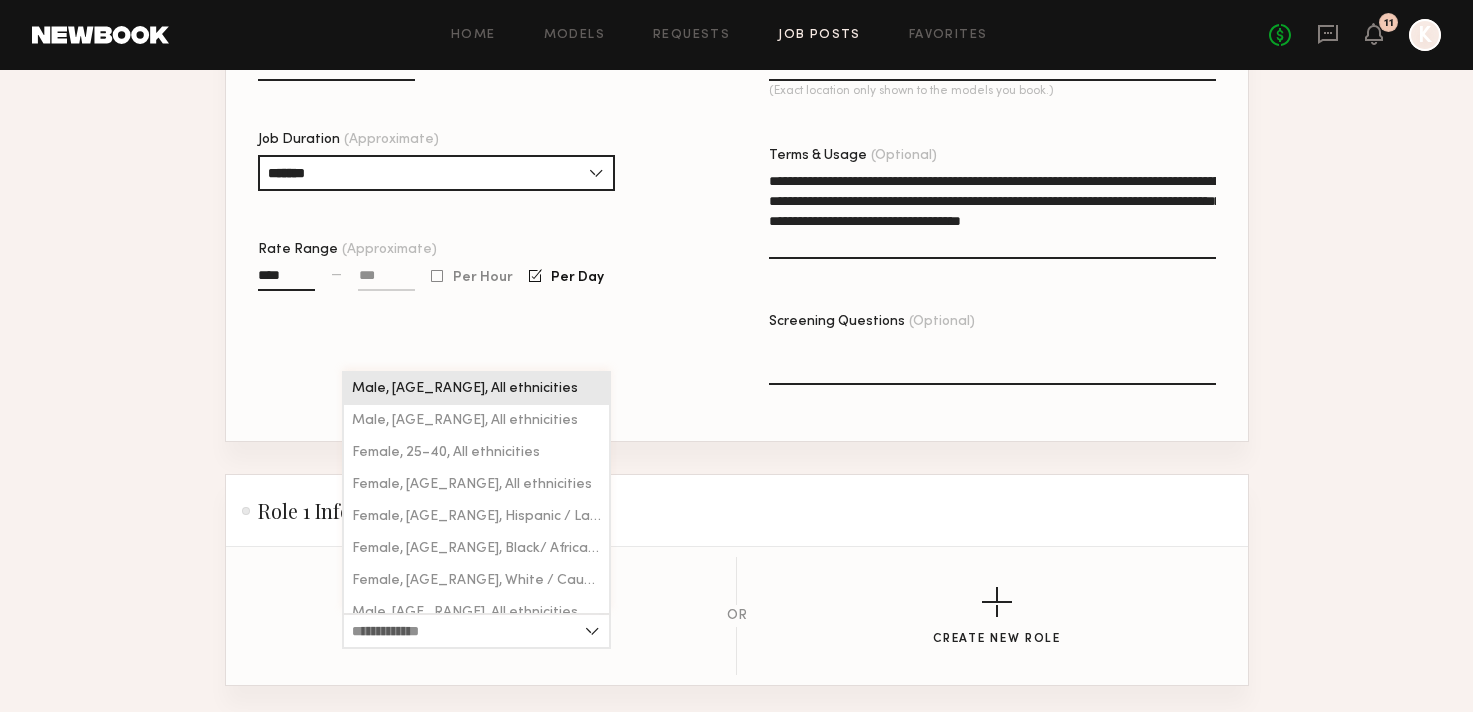 click on "Male, [AGE_RANGE], All ethnicities" 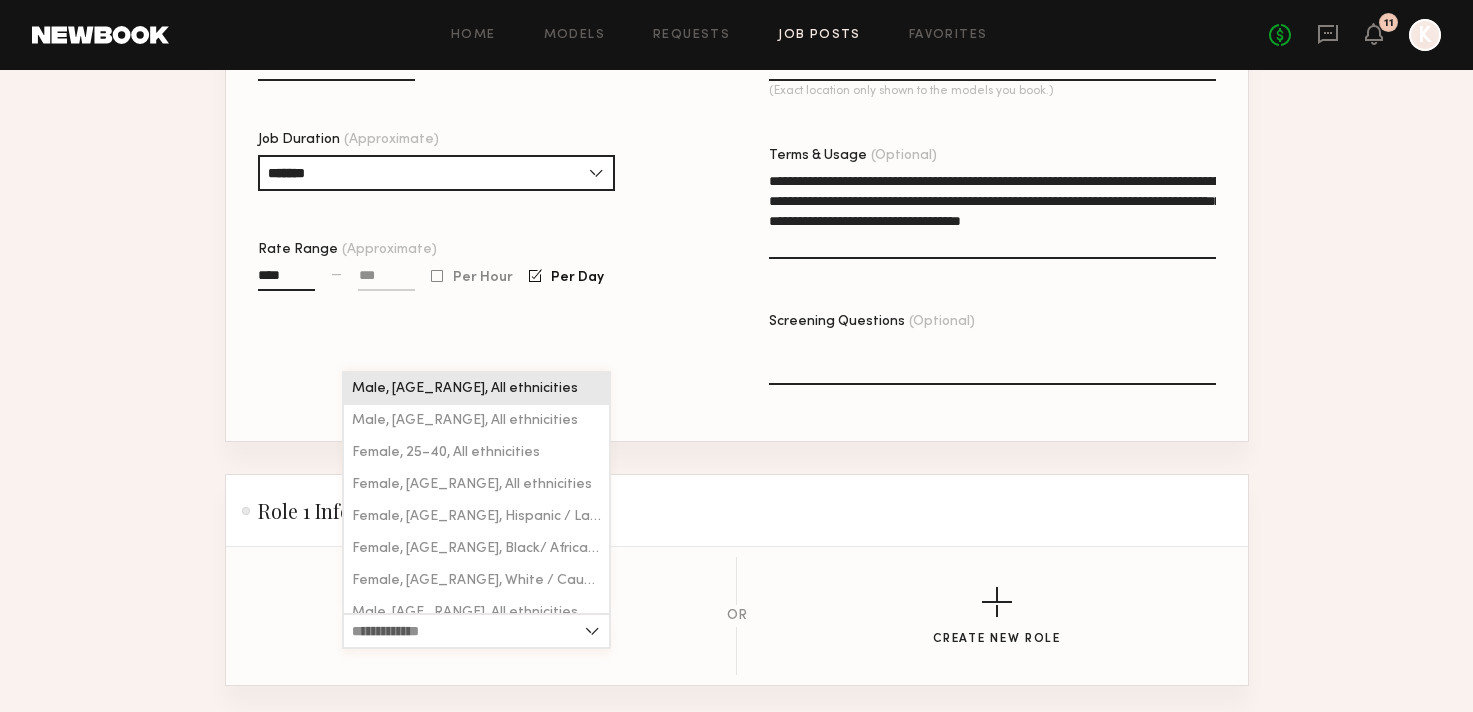 type on "**********" 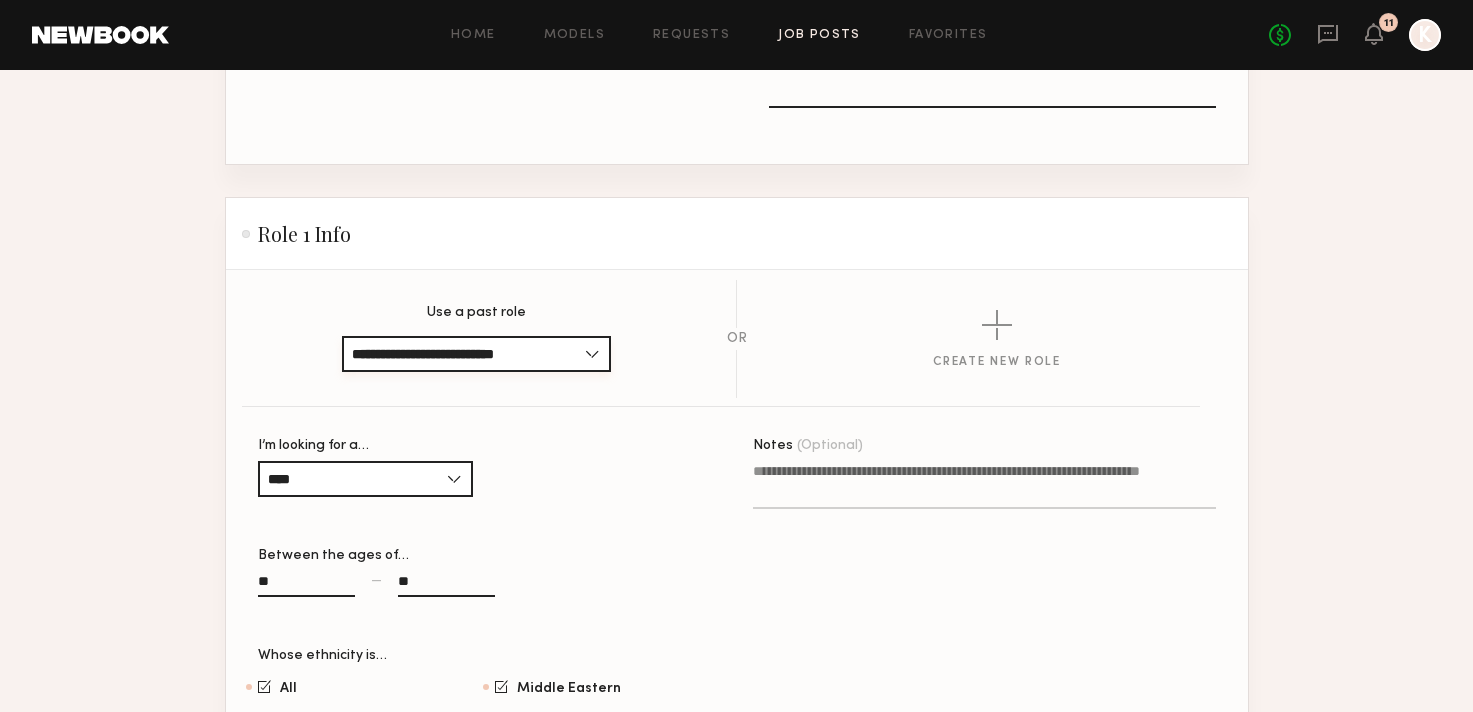 scroll, scrollTop: 1030, scrollLeft: 0, axis: vertical 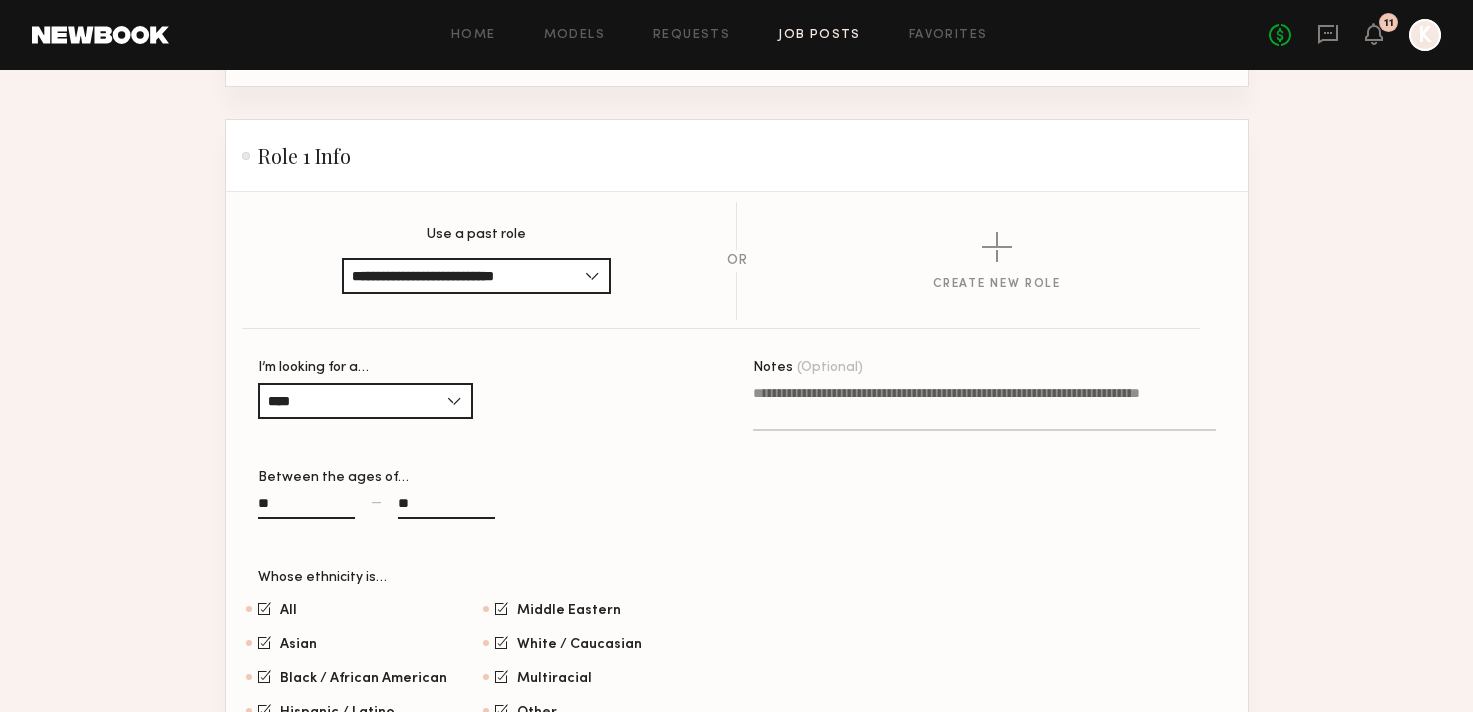 click on "**" 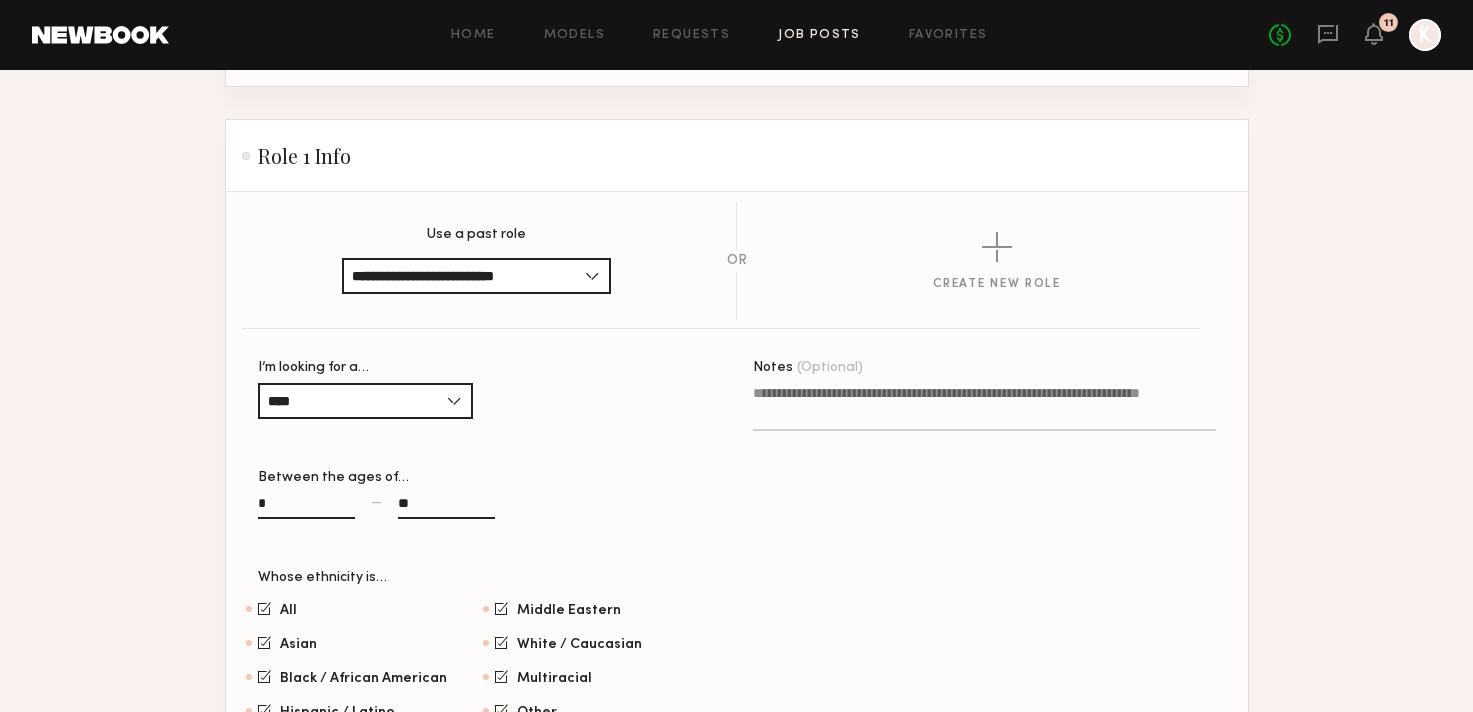 type on "**" 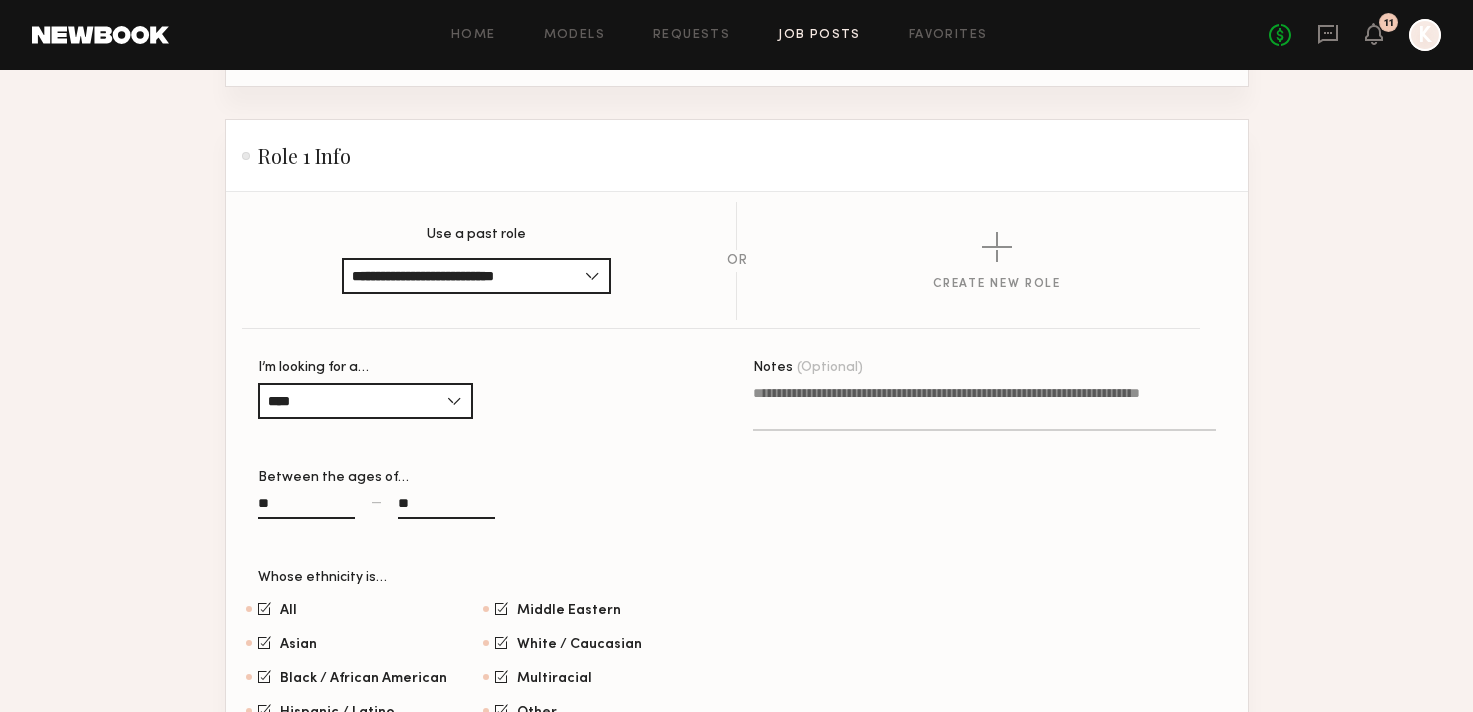 click on "**" 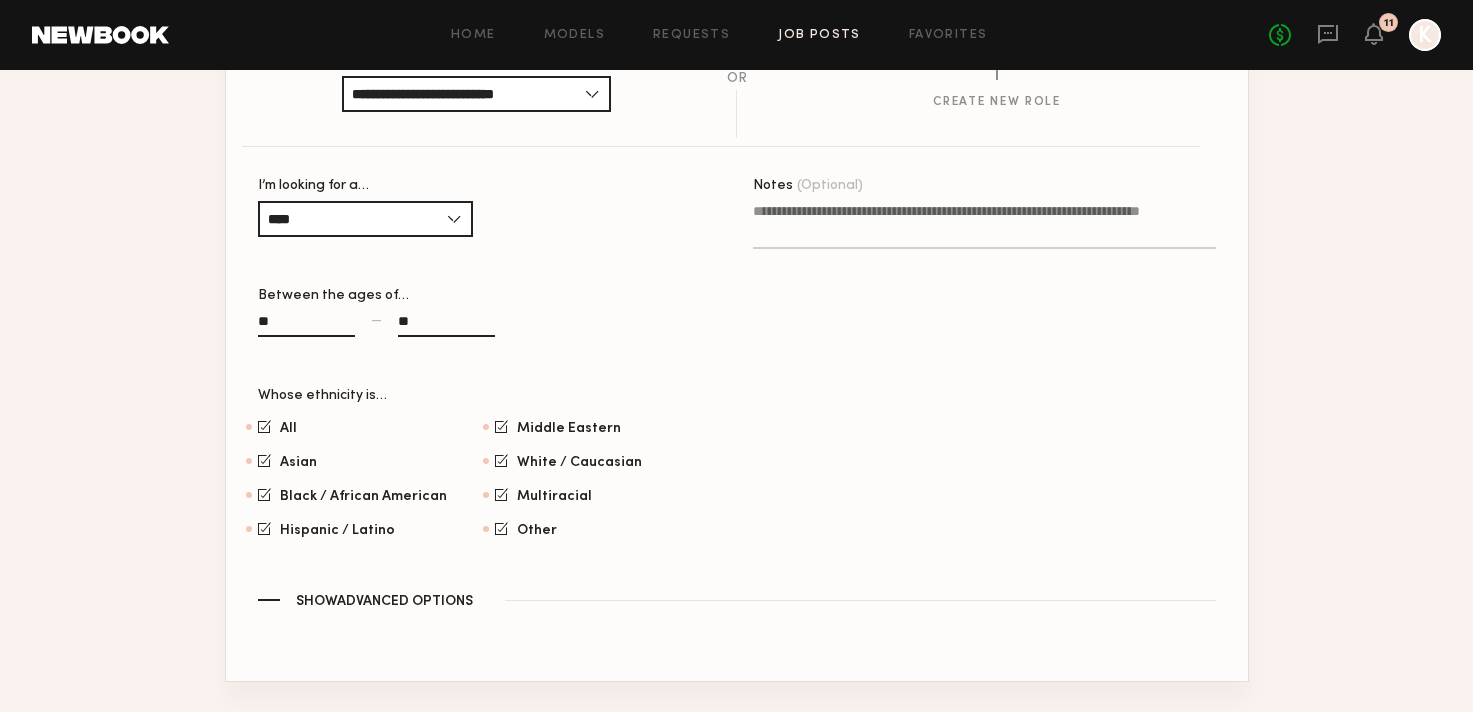 scroll, scrollTop: 1384, scrollLeft: 0, axis: vertical 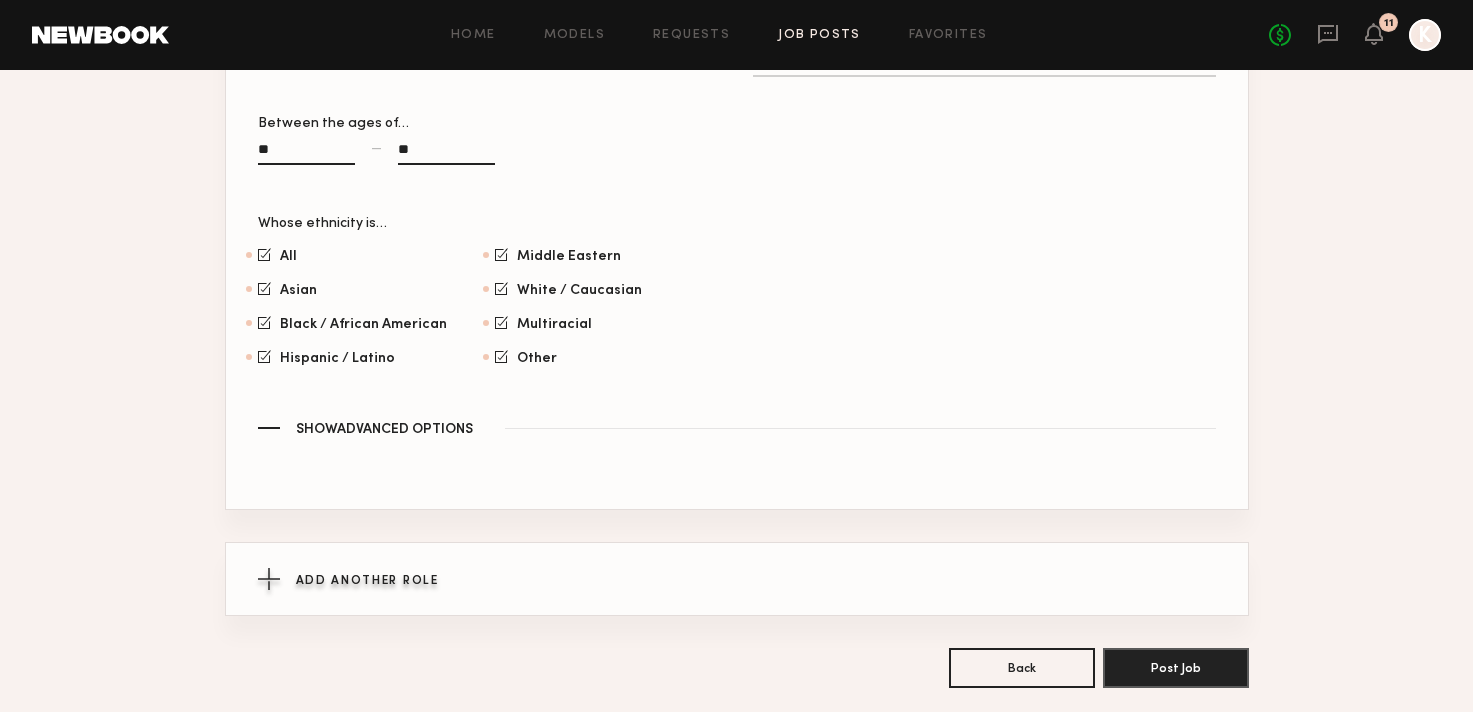 type on "**" 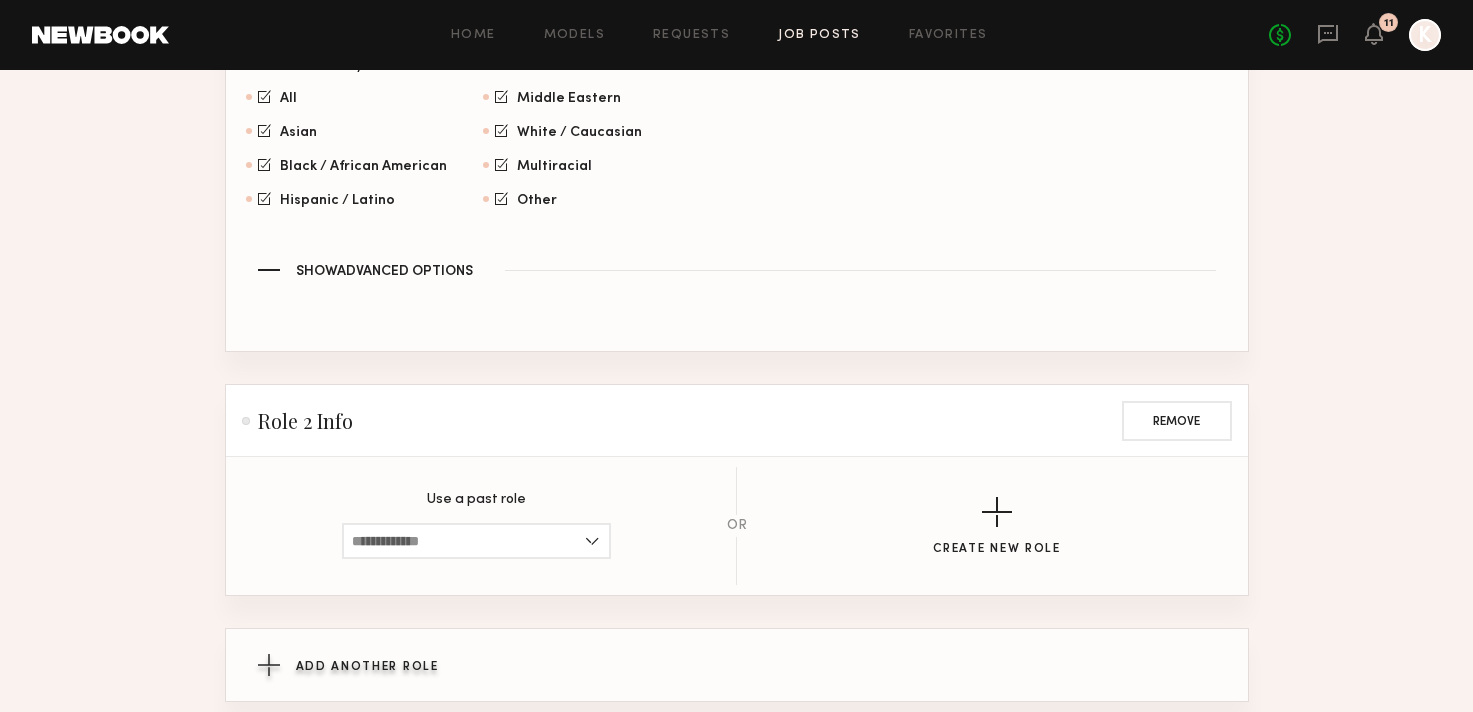 scroll, scrollTop: 1669, scrollLeft: 0, axis: vertical 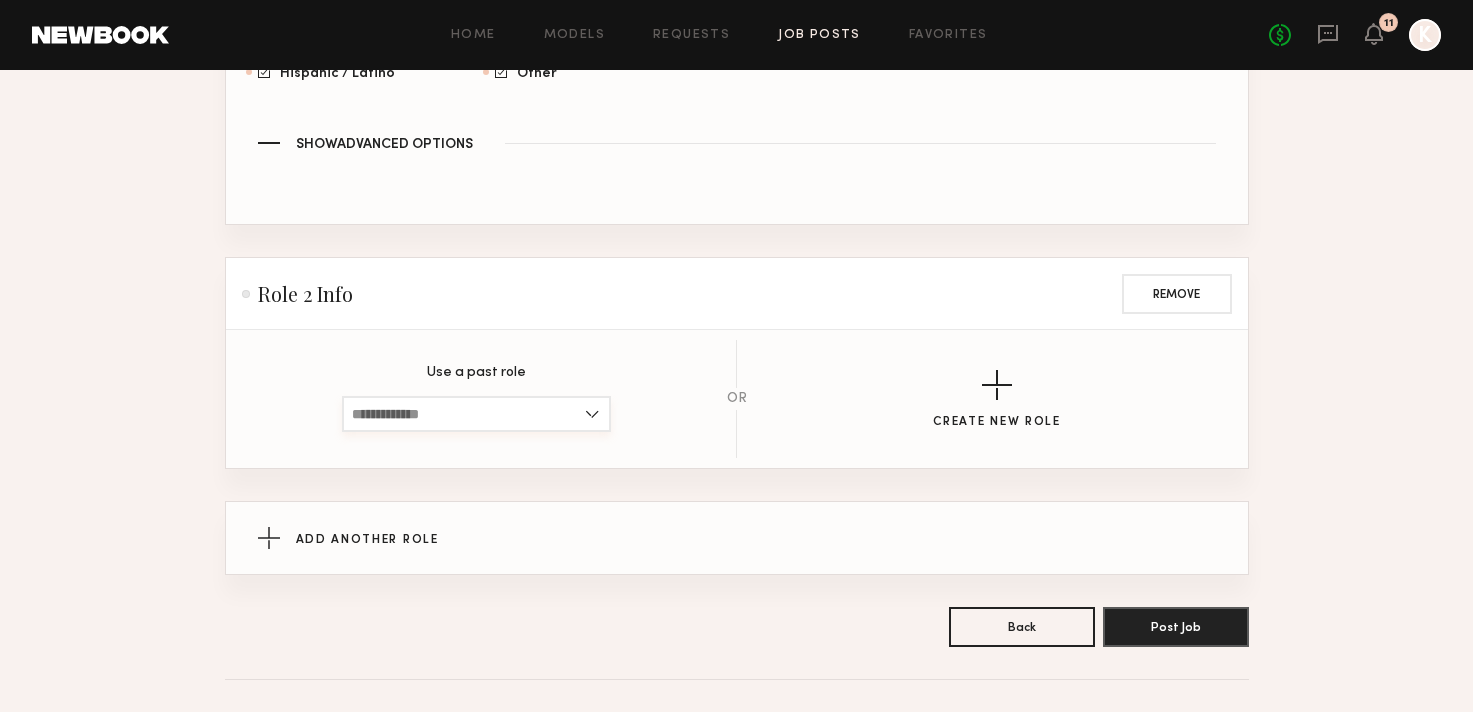 click at bounding box center [476, 414] 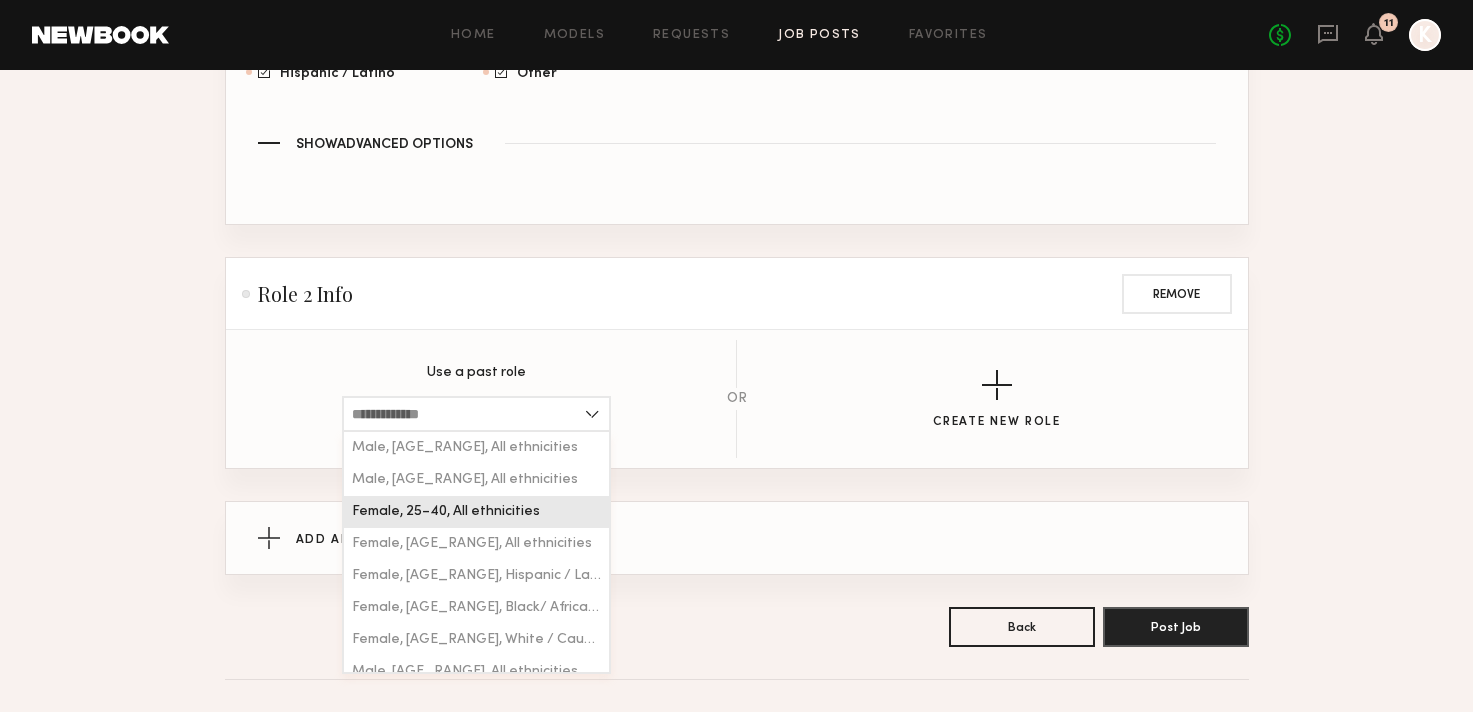 click on "Female, 25–40, All ethnicities" 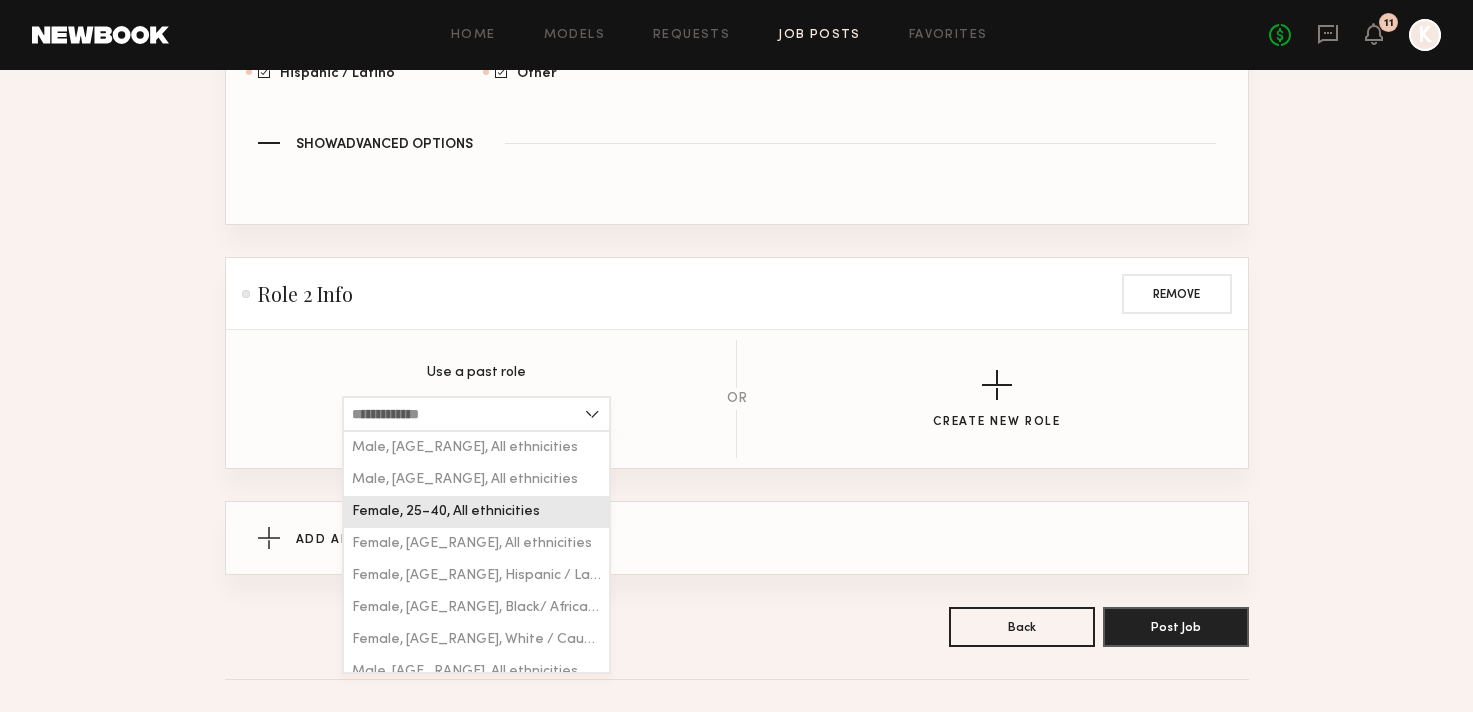 type on "**********" 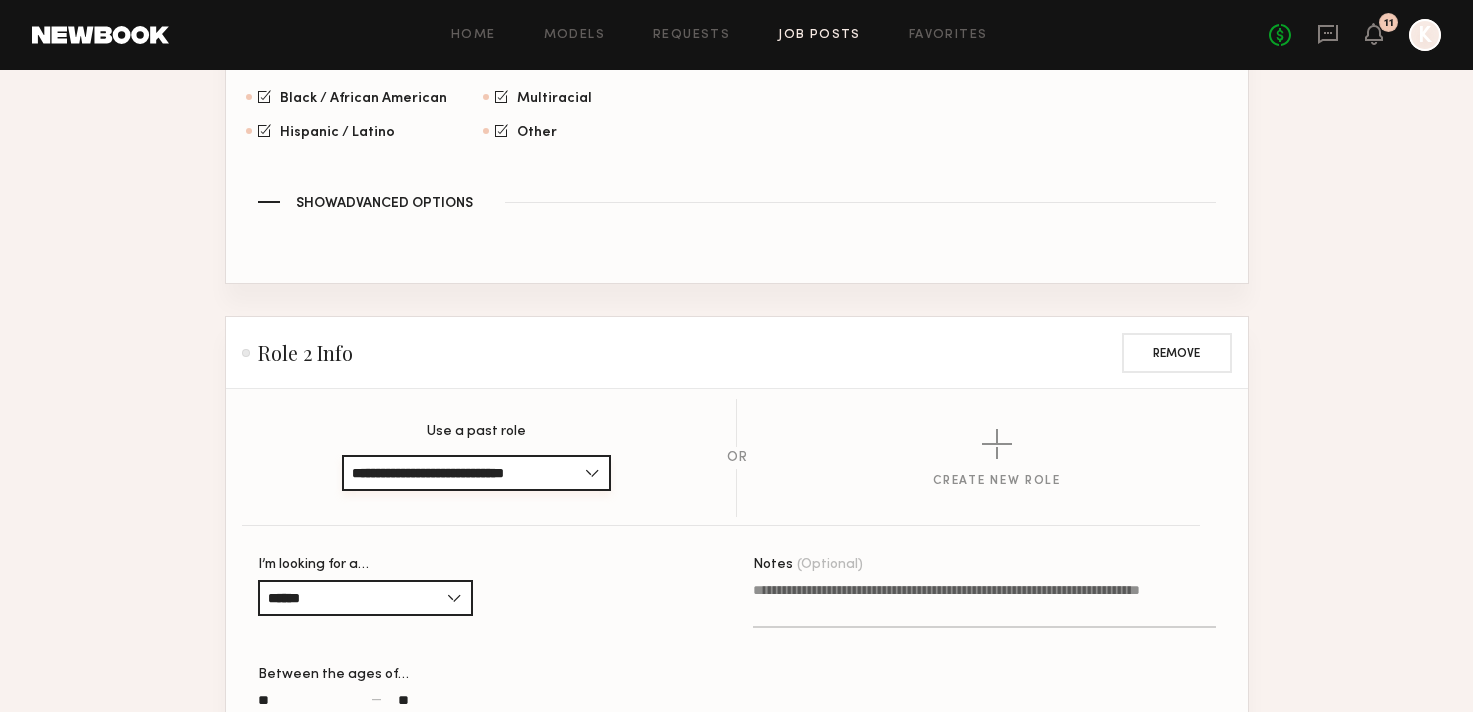 scroll, scrollTop: 2201, scrollLeft: 0, axis: vertical 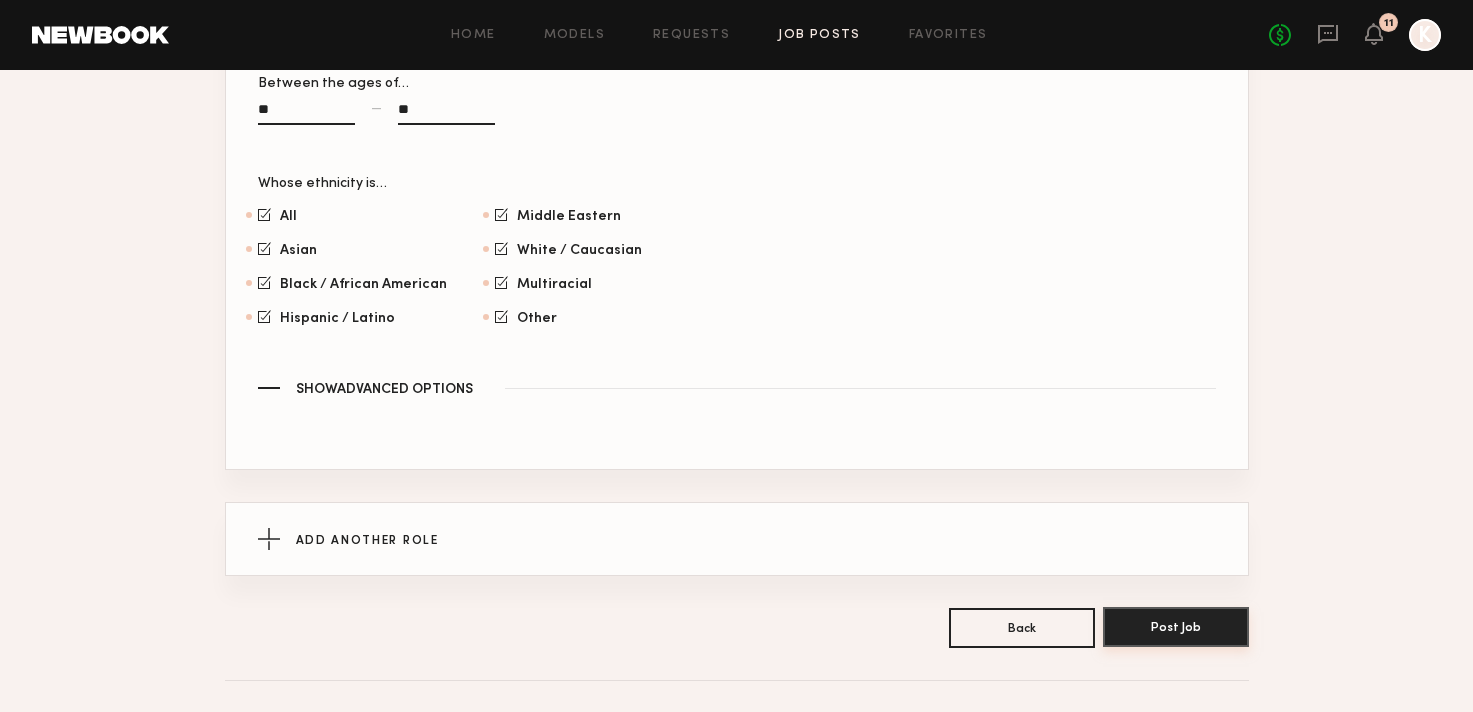 click on "Post Job" 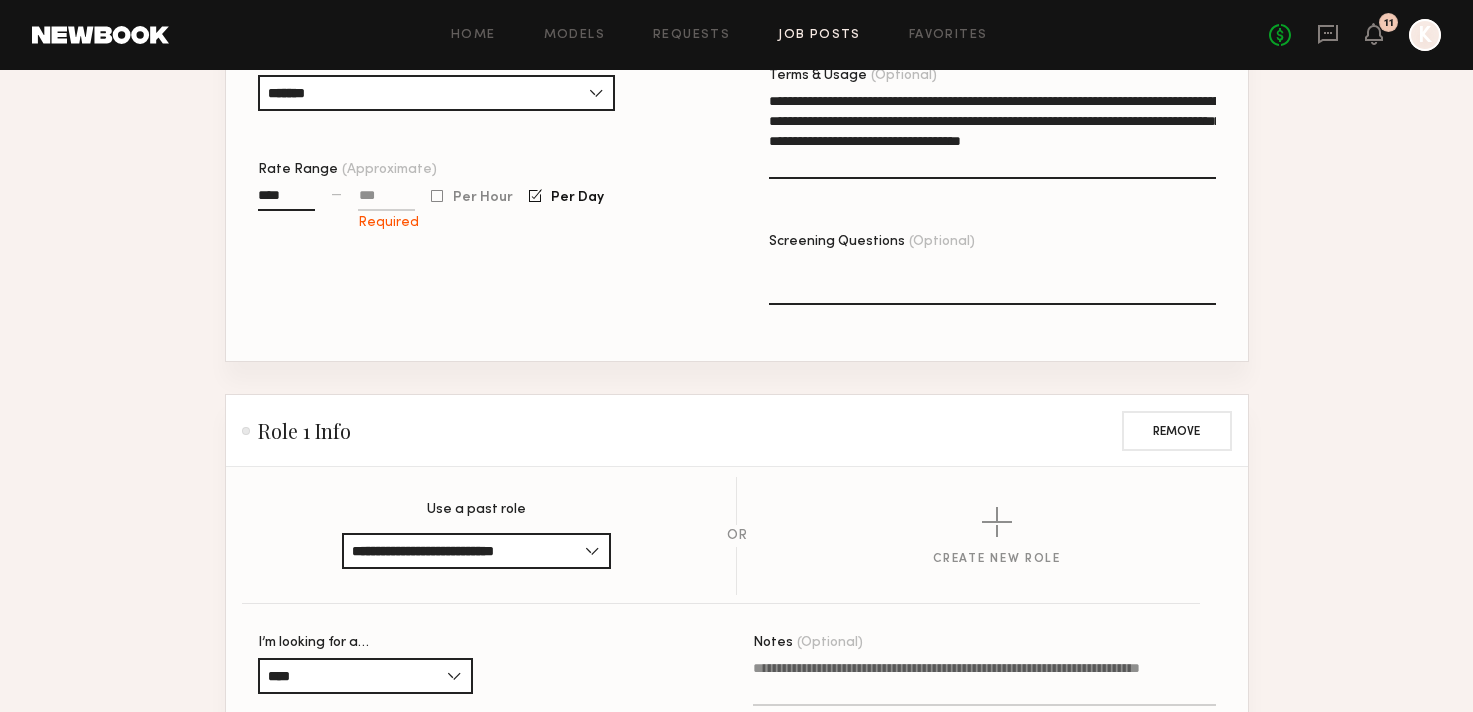 scroll, scrollTop: 736, scrollLeft: 0, axis: vertical 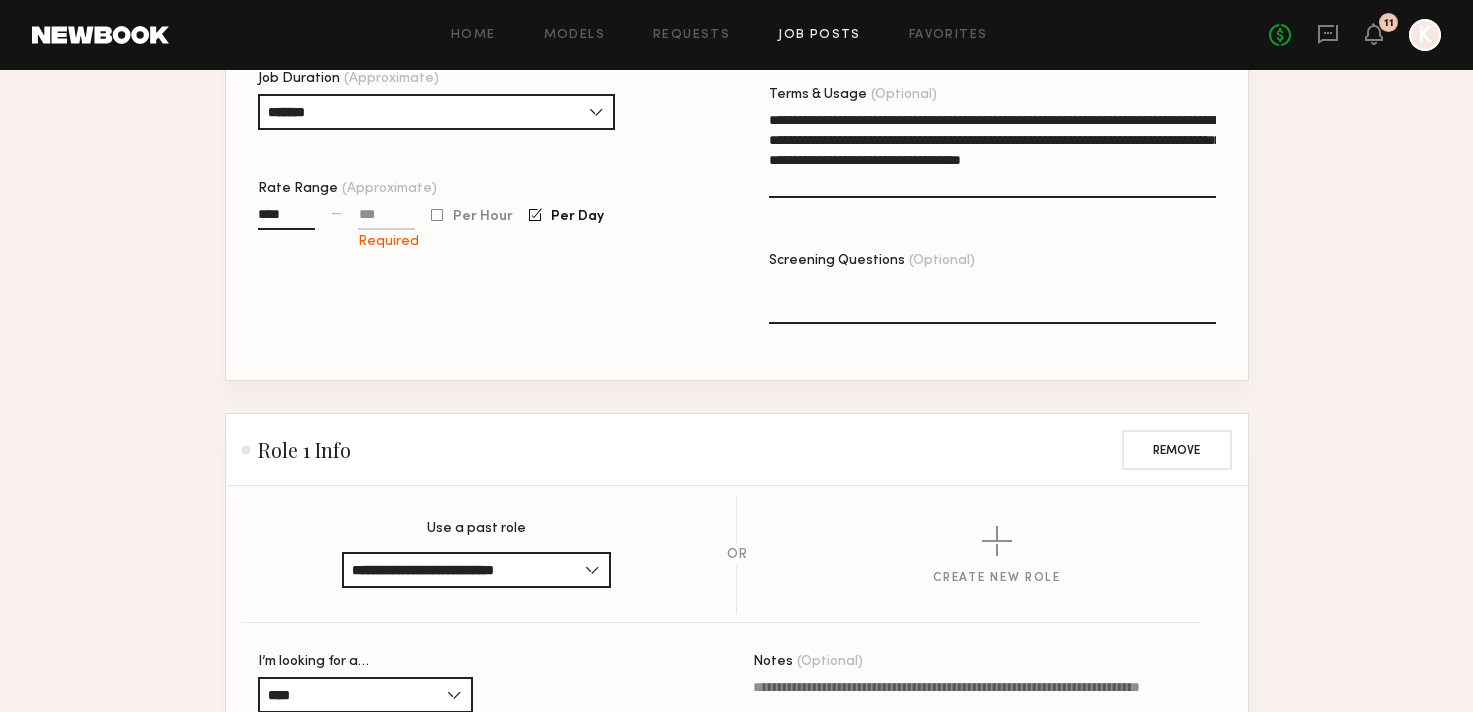 click 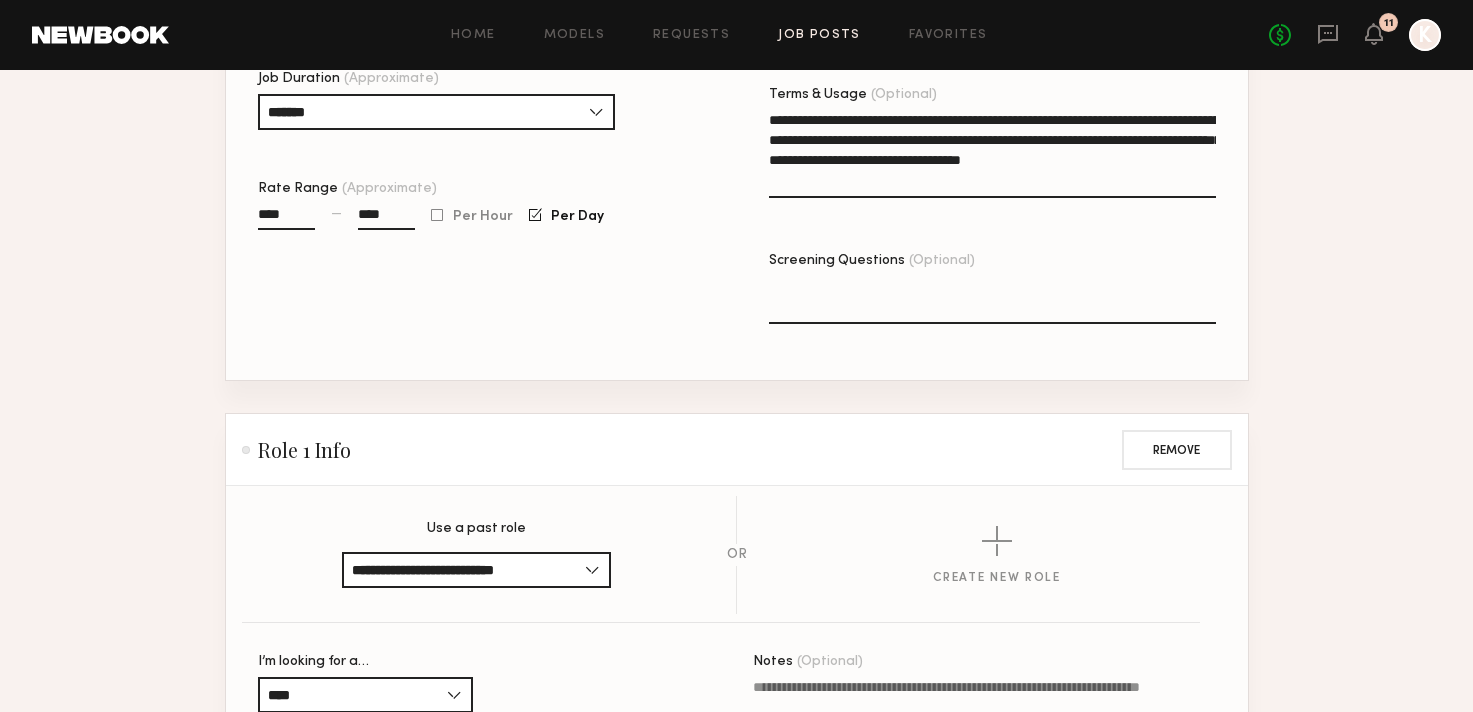 type on "****" 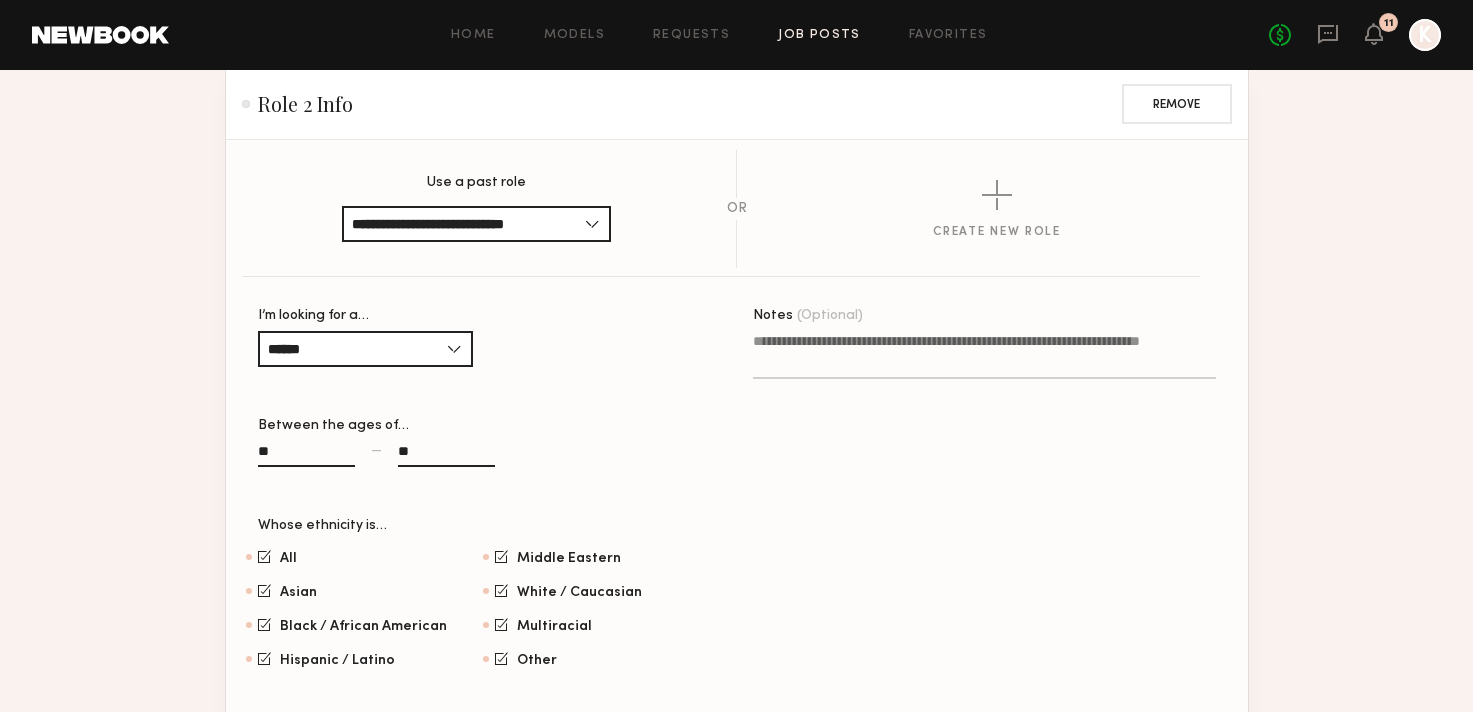 scroll, scrollTop: 2239, scrollLeft: 0, axis: vertical 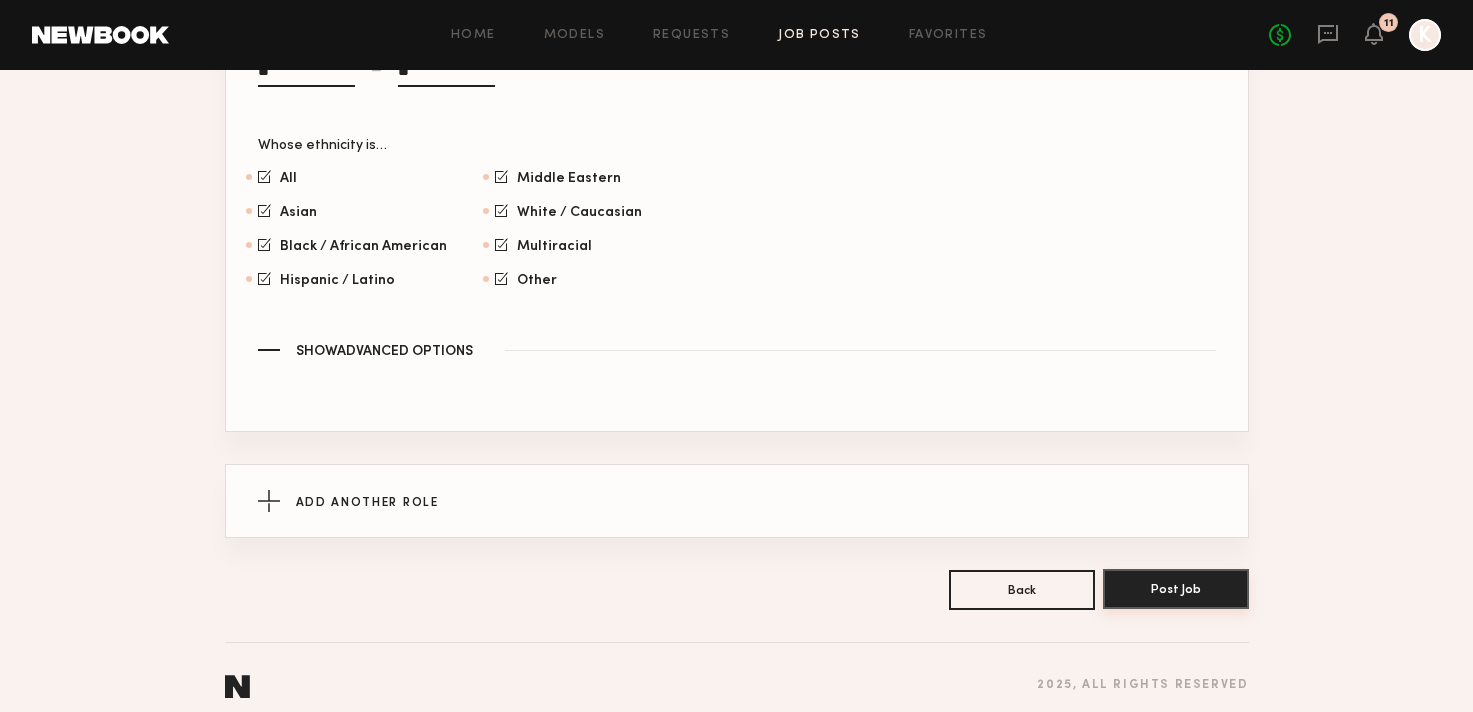 click on "Post Job" 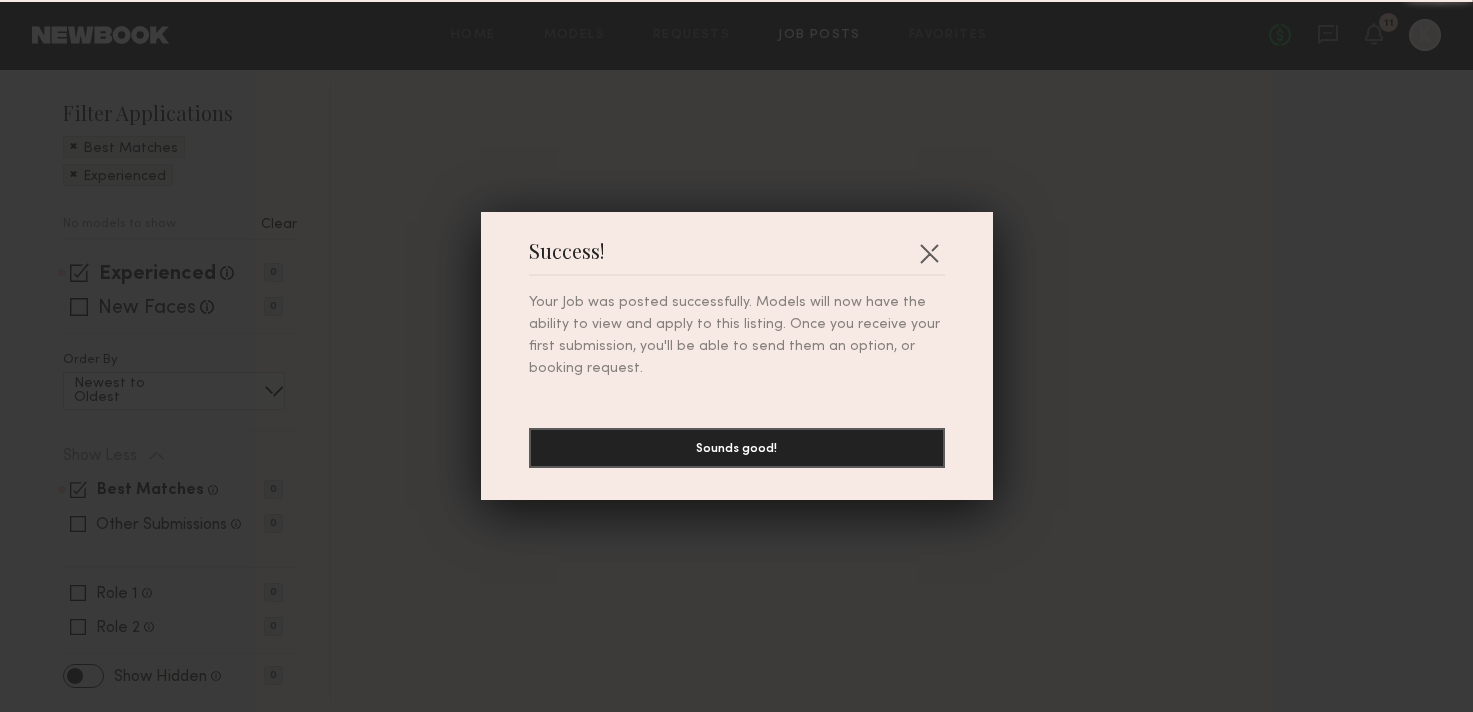 scroll, scrollTop: 0, scrollLeft: 0, axis: both 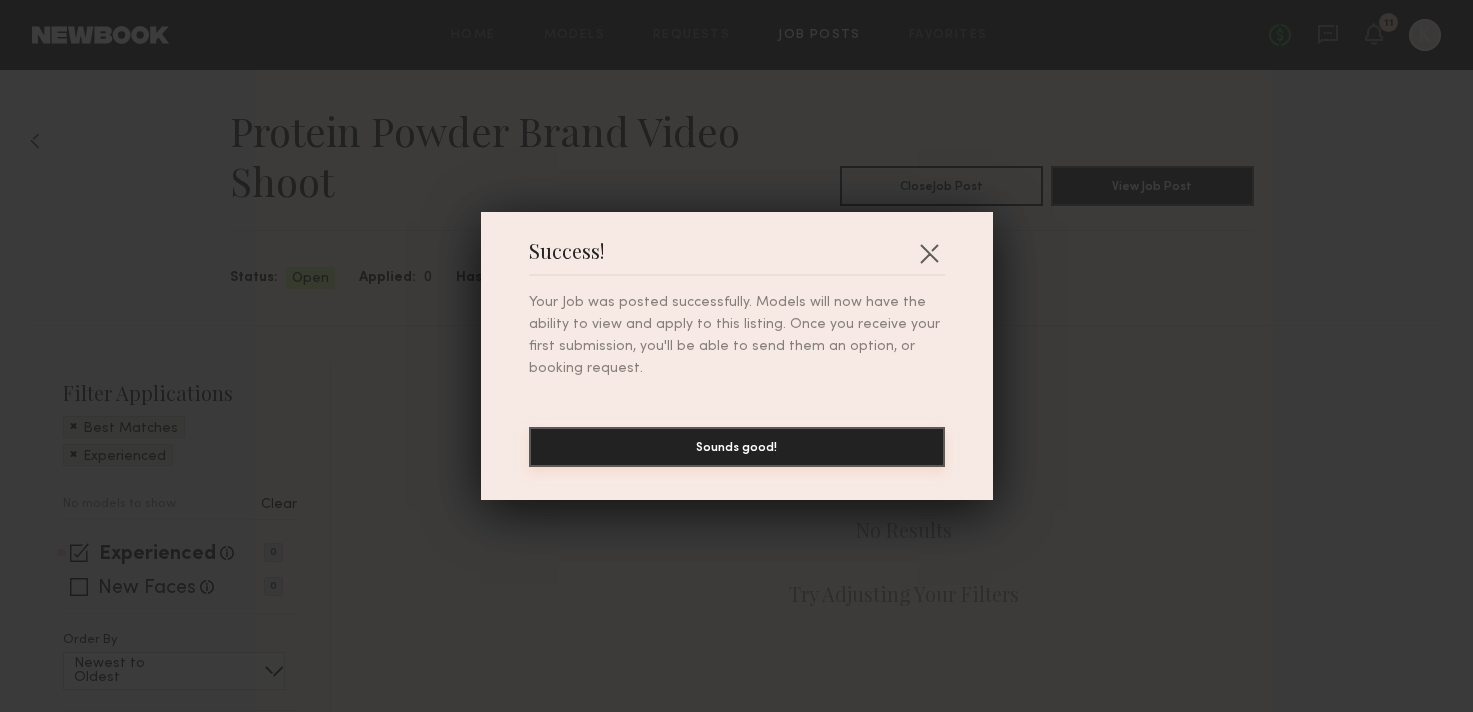 click on "Sounds good!" at bounding box center [737, 447] 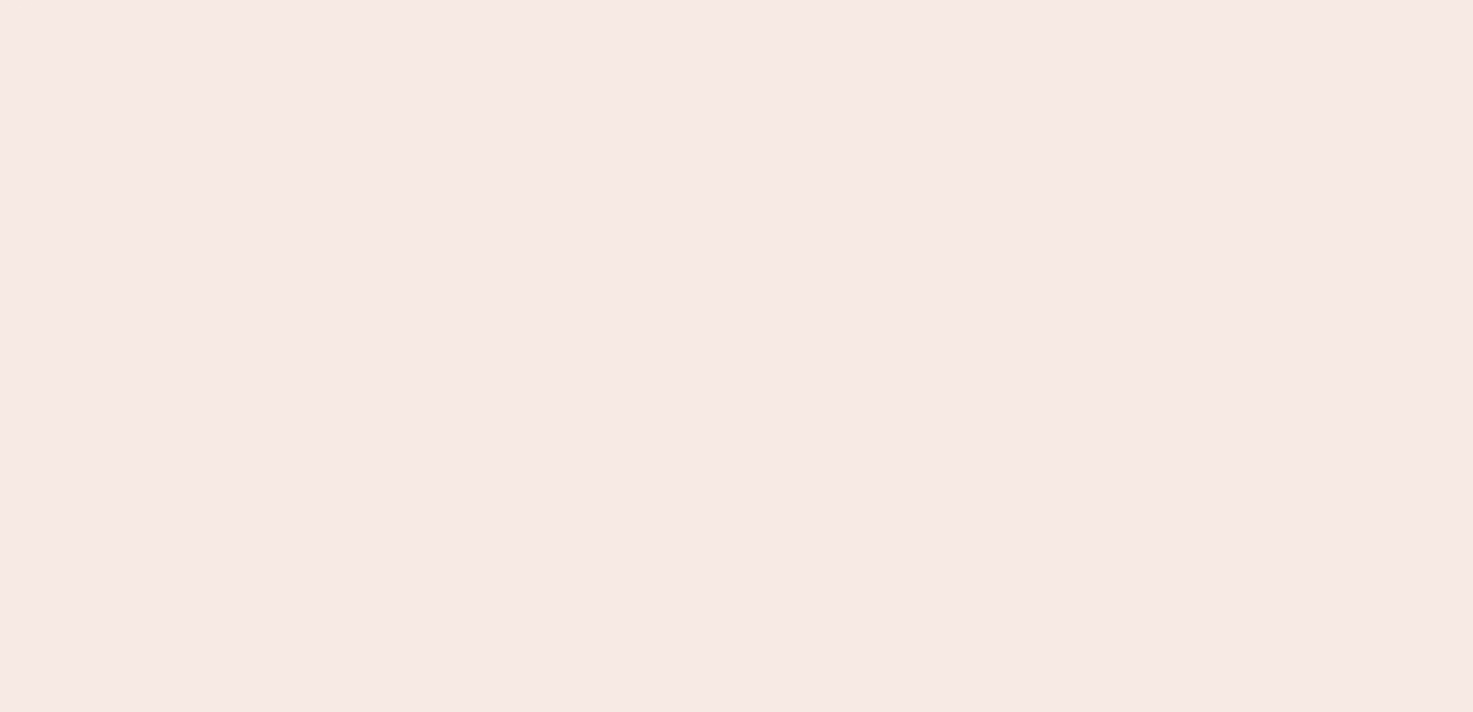 scroll, scrollTop: 0, scrollLeft: 0, axis: both 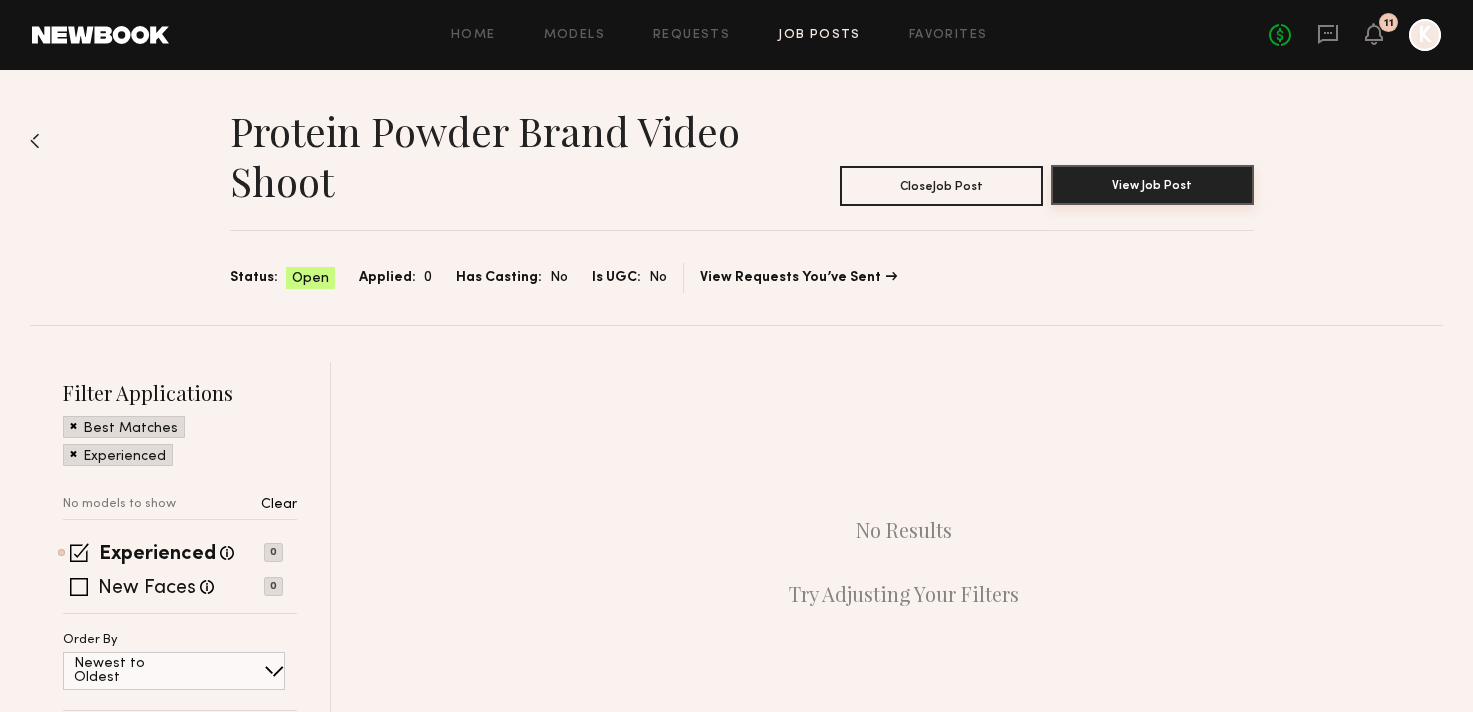 click on "View Job Post" 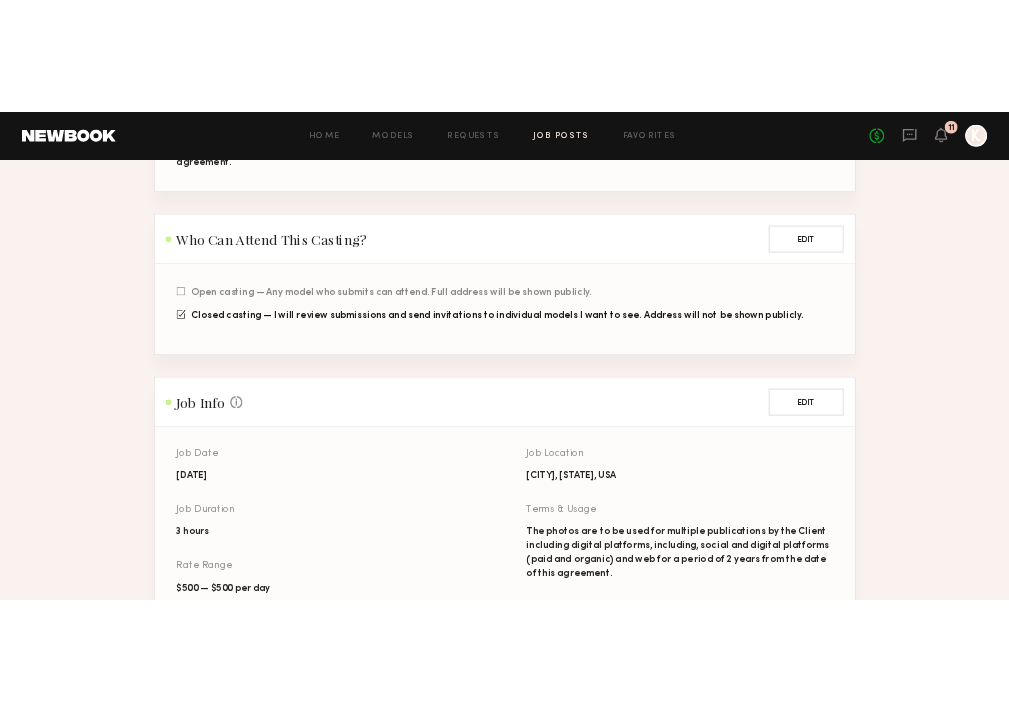 scroll, scrollTop: 543, scrollLeft: 0, axis: vertical 